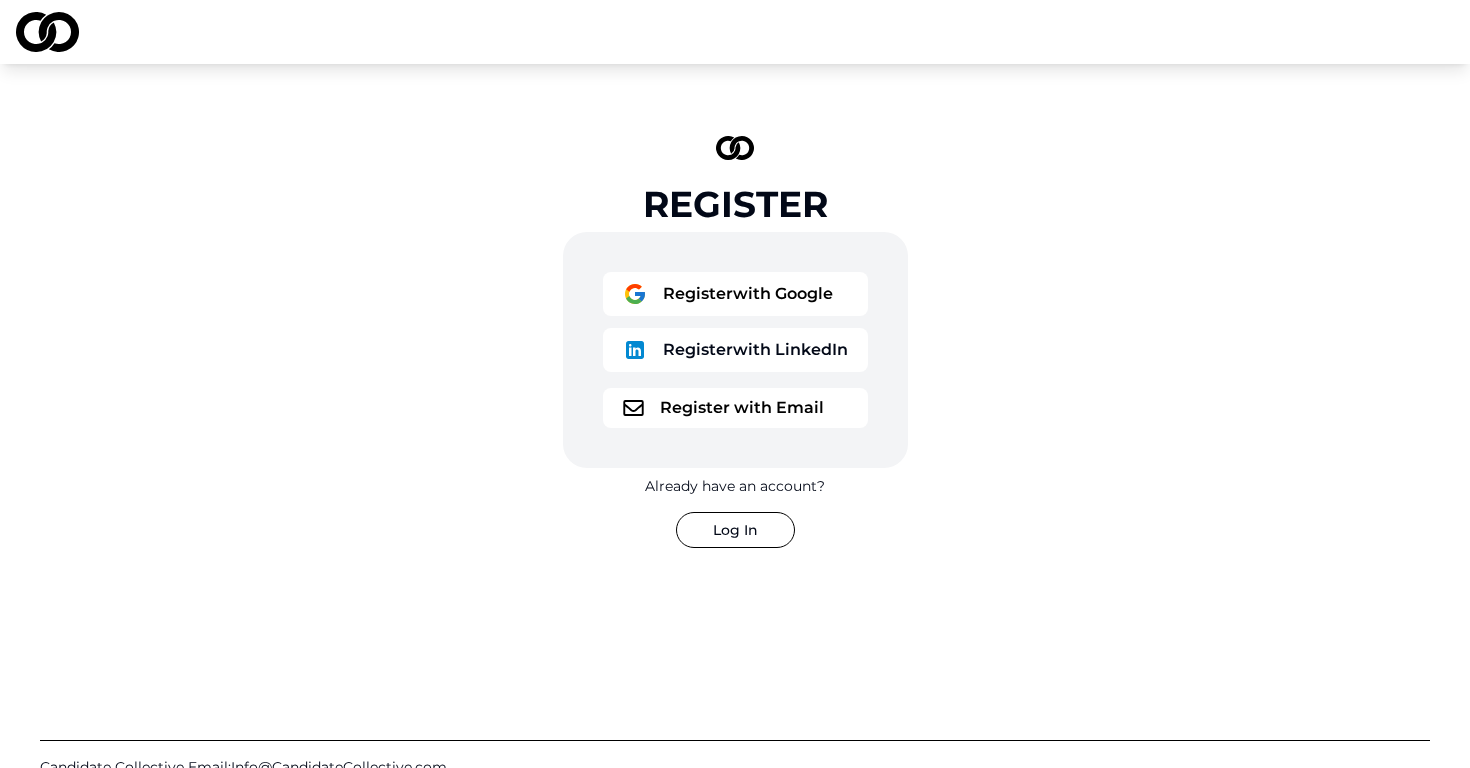 scroll, scrollTop: 0, scrollLeft: 0, axis: both 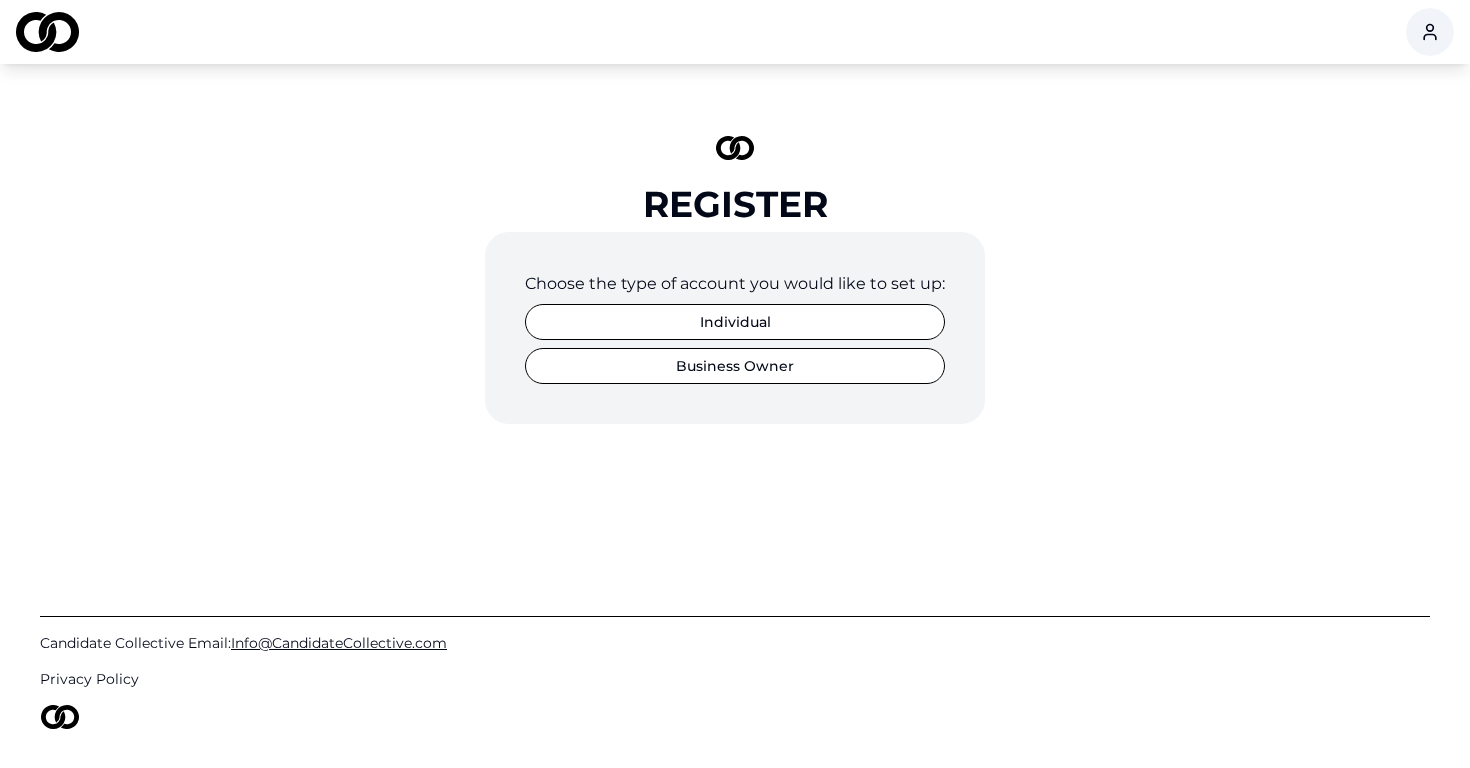 click on "Individual" at bounding box center [735, 322] 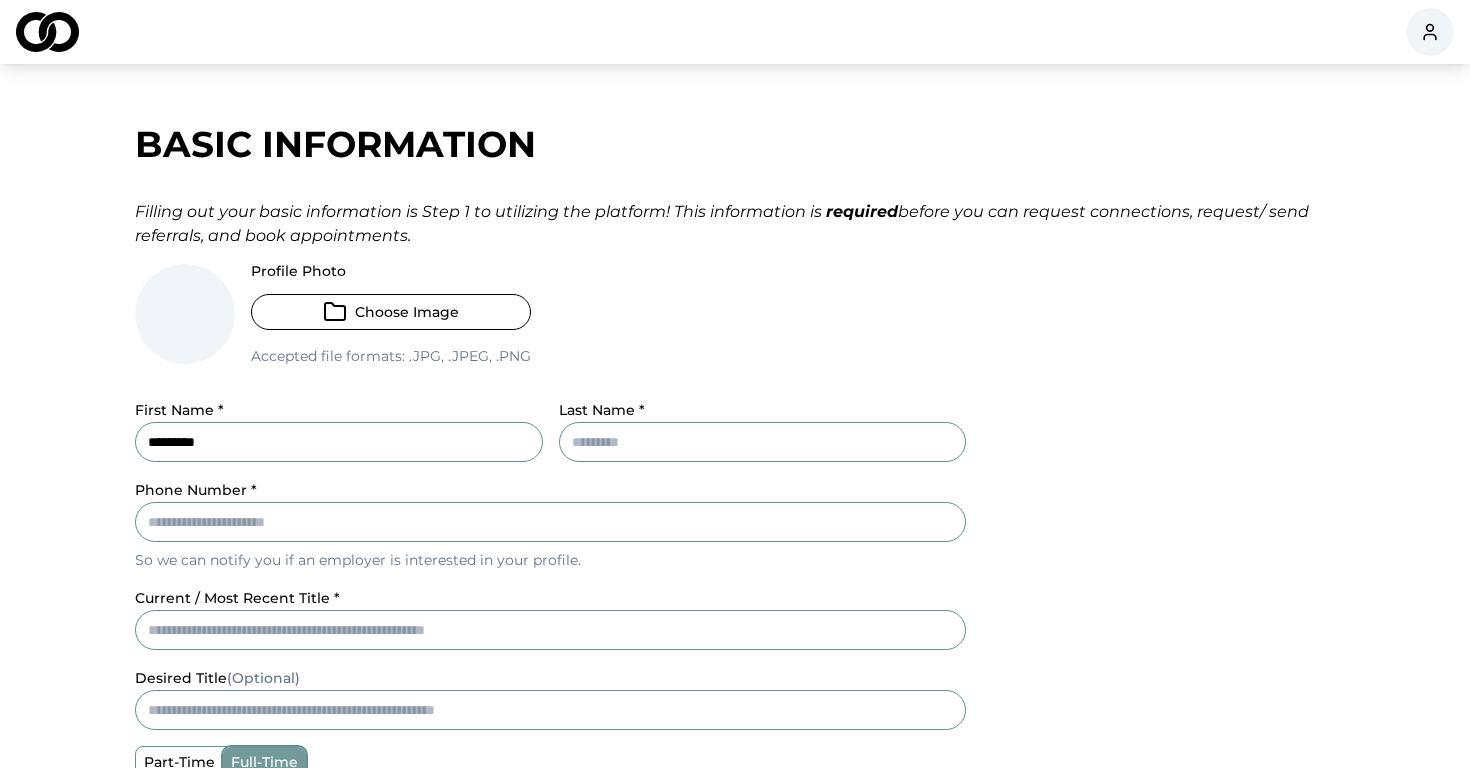 type on "*********" 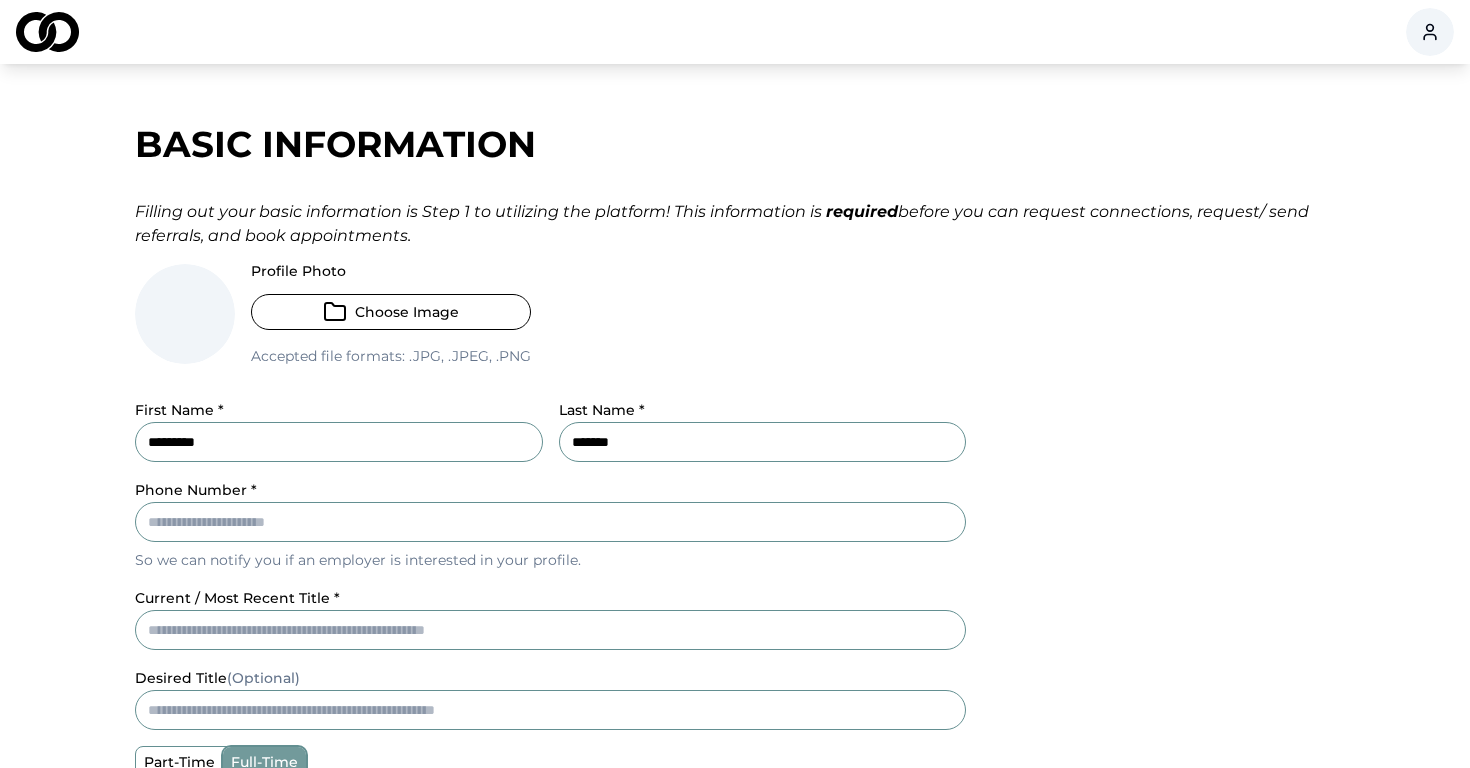 type on "*******" 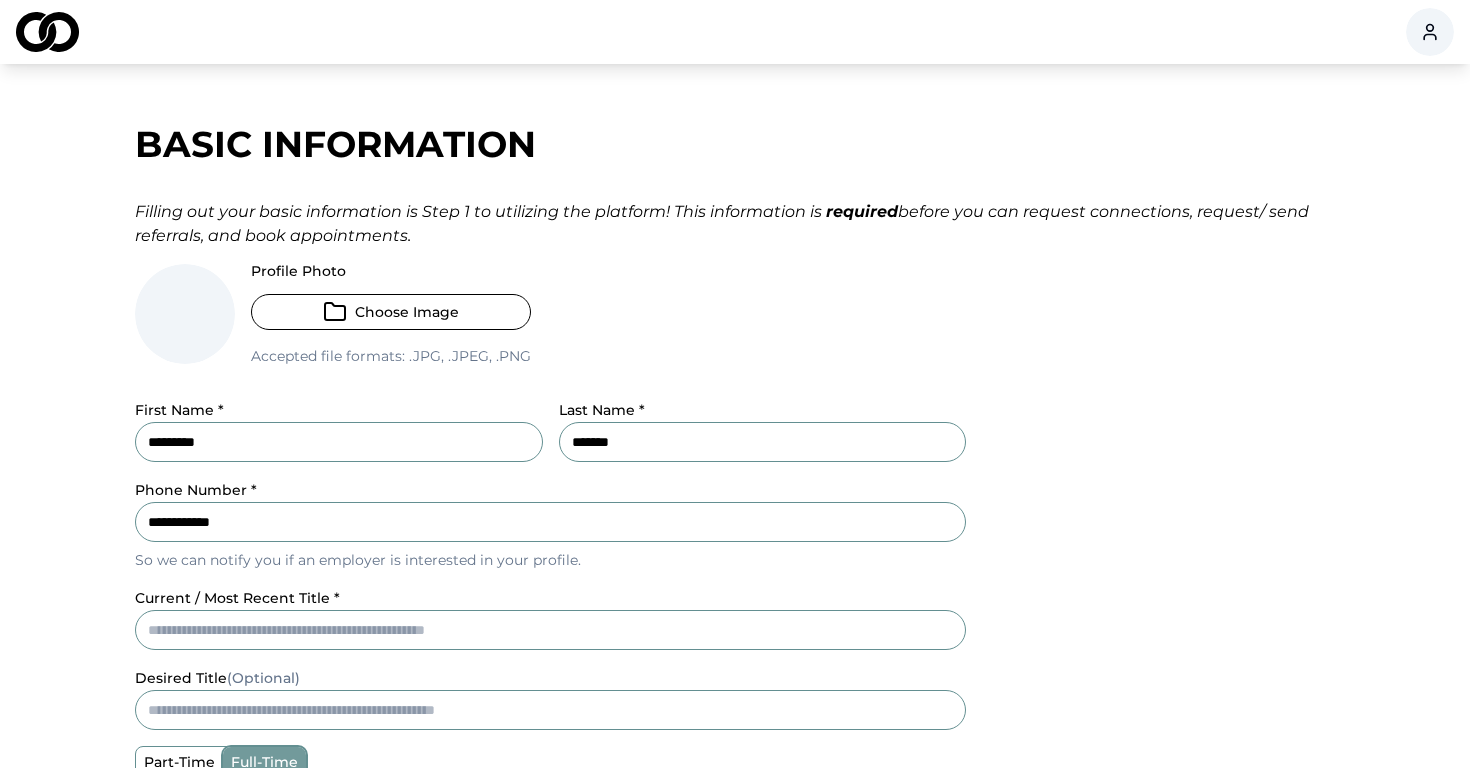 type on "**********" 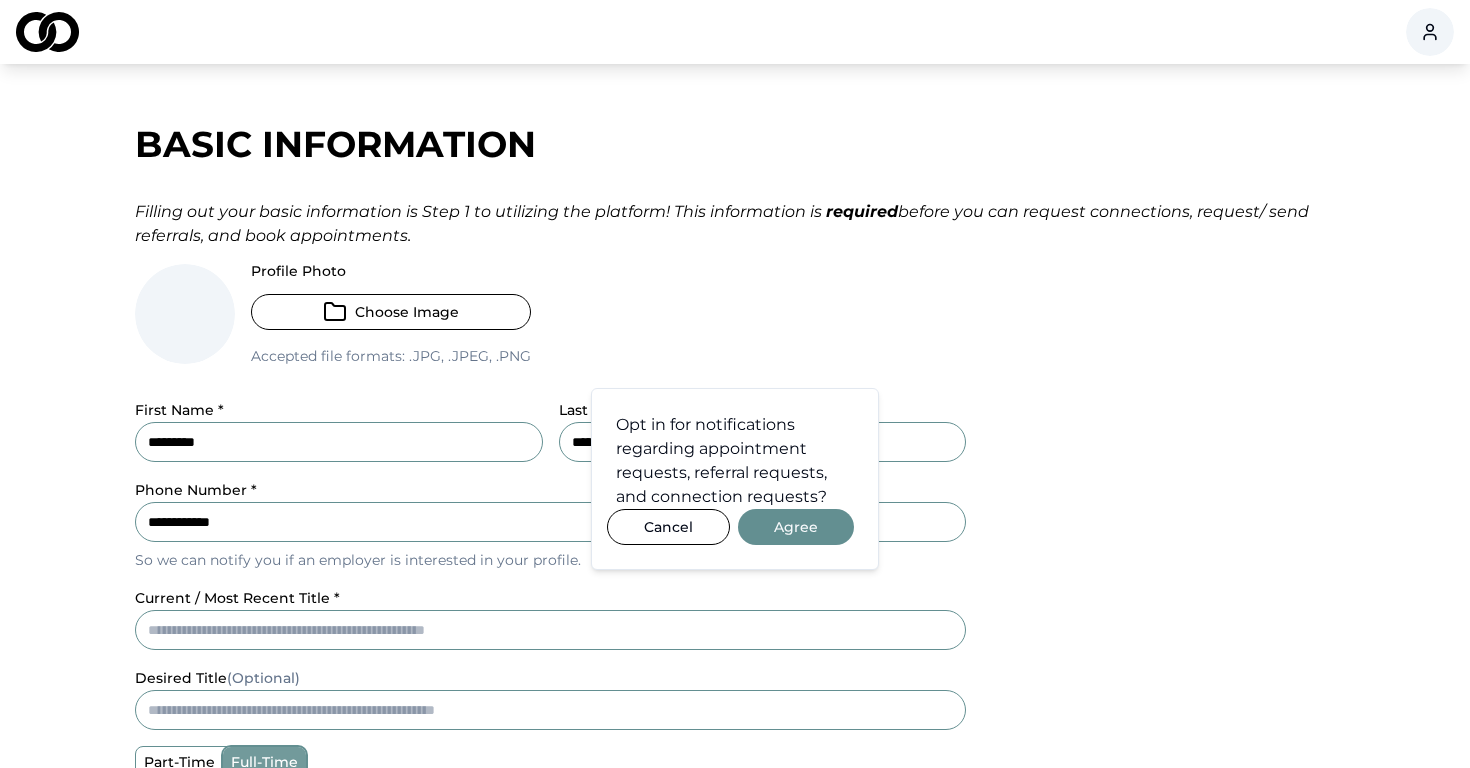 type 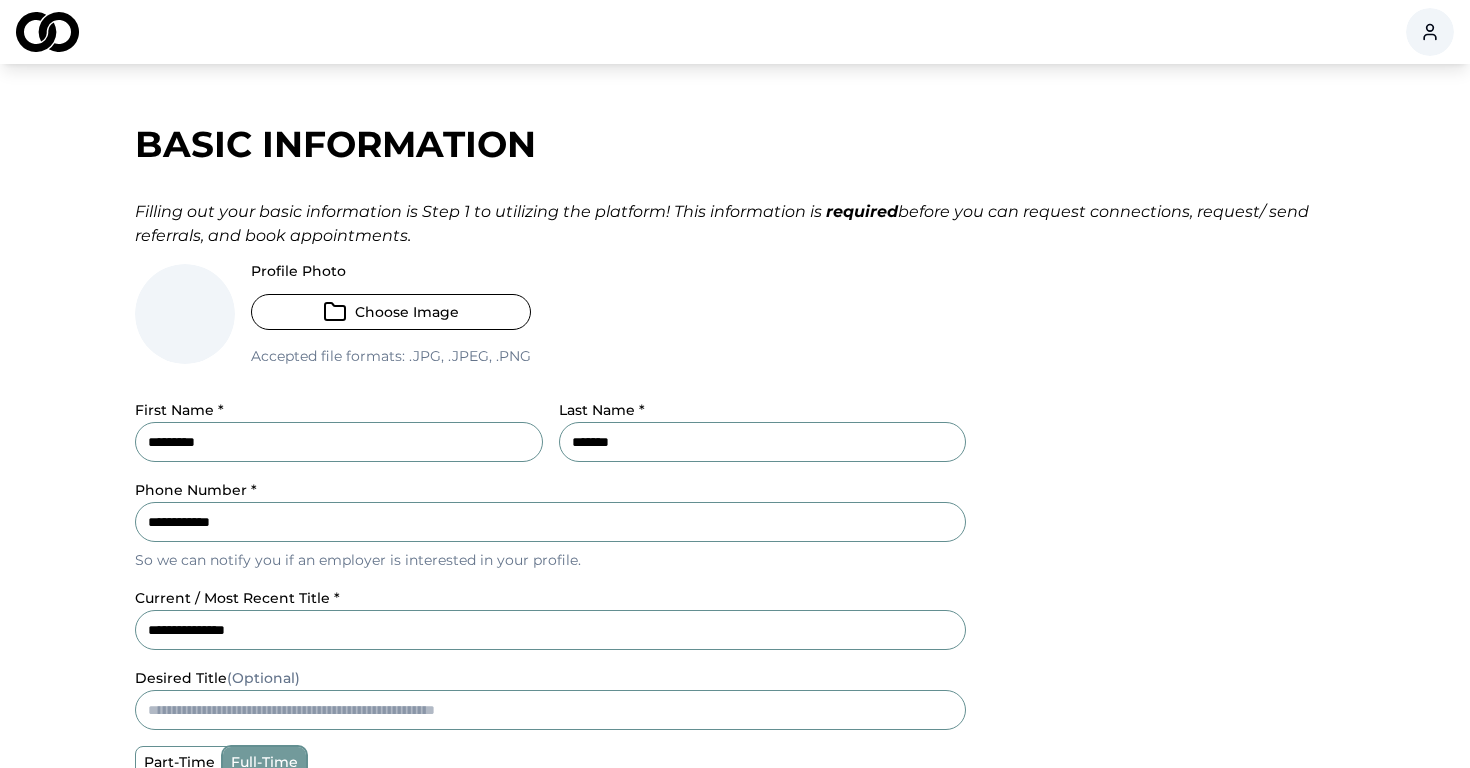 type on "**********" 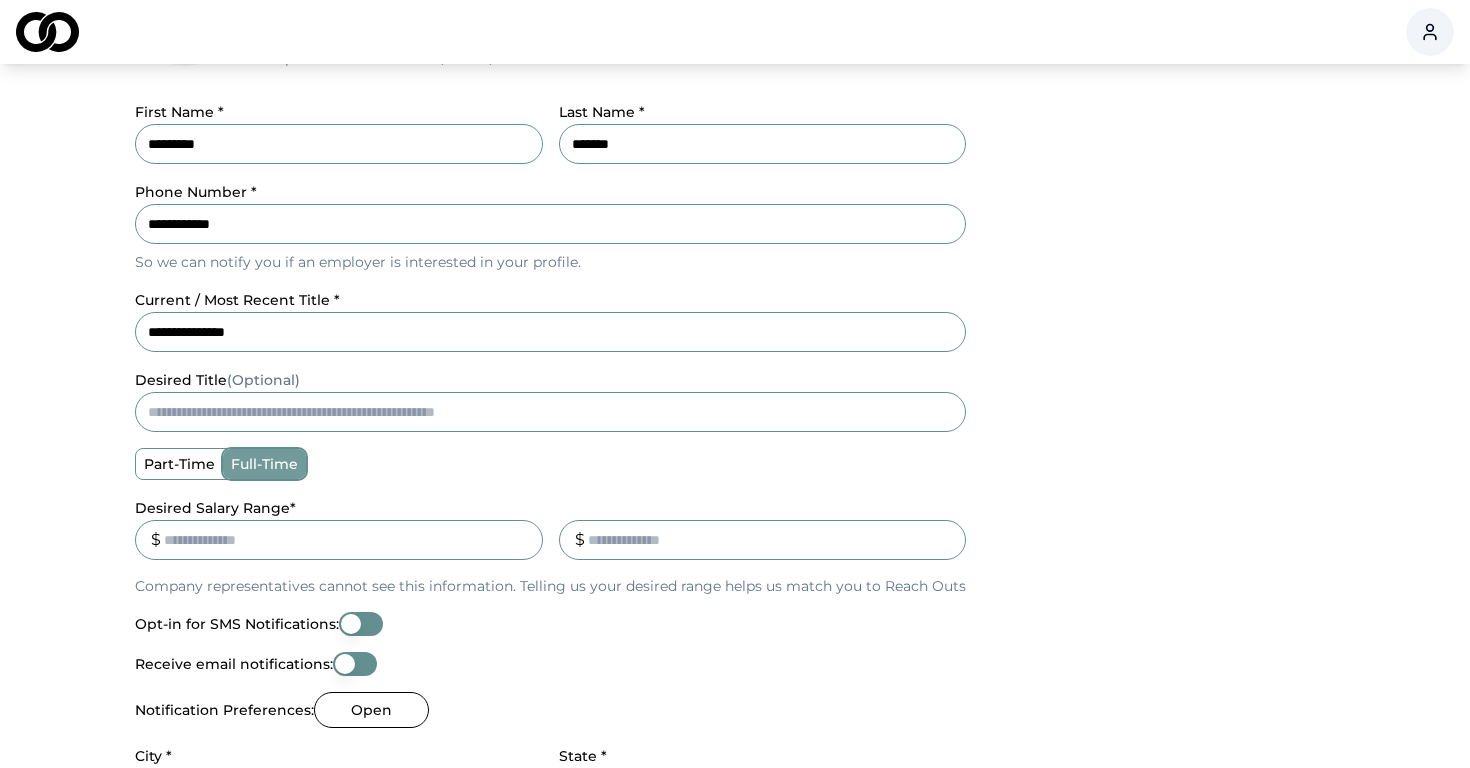 scroll, scrollTop: 299, scrollLeft: 0, axis: vertical 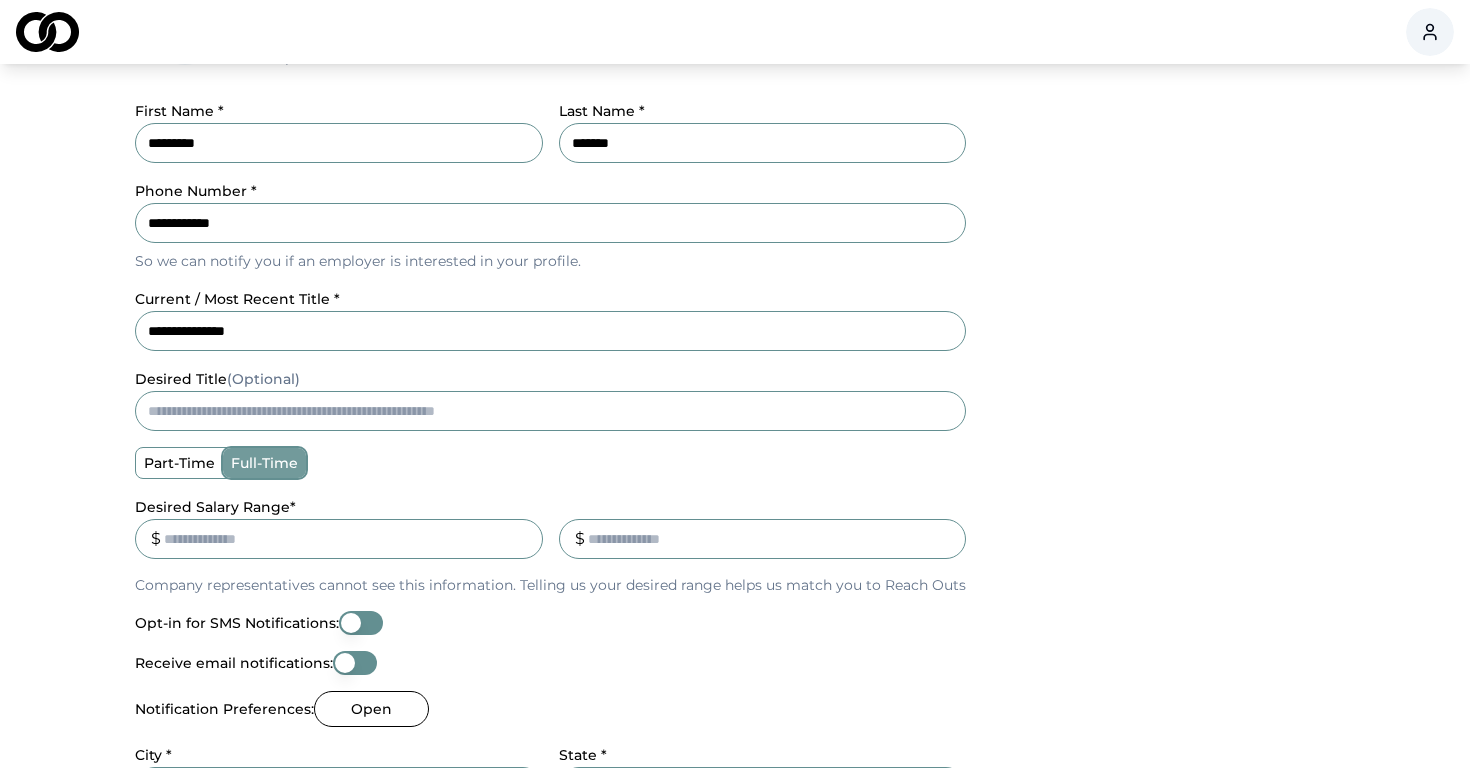 click on "Desired Salary Range *" at bounding box center [339, 539] 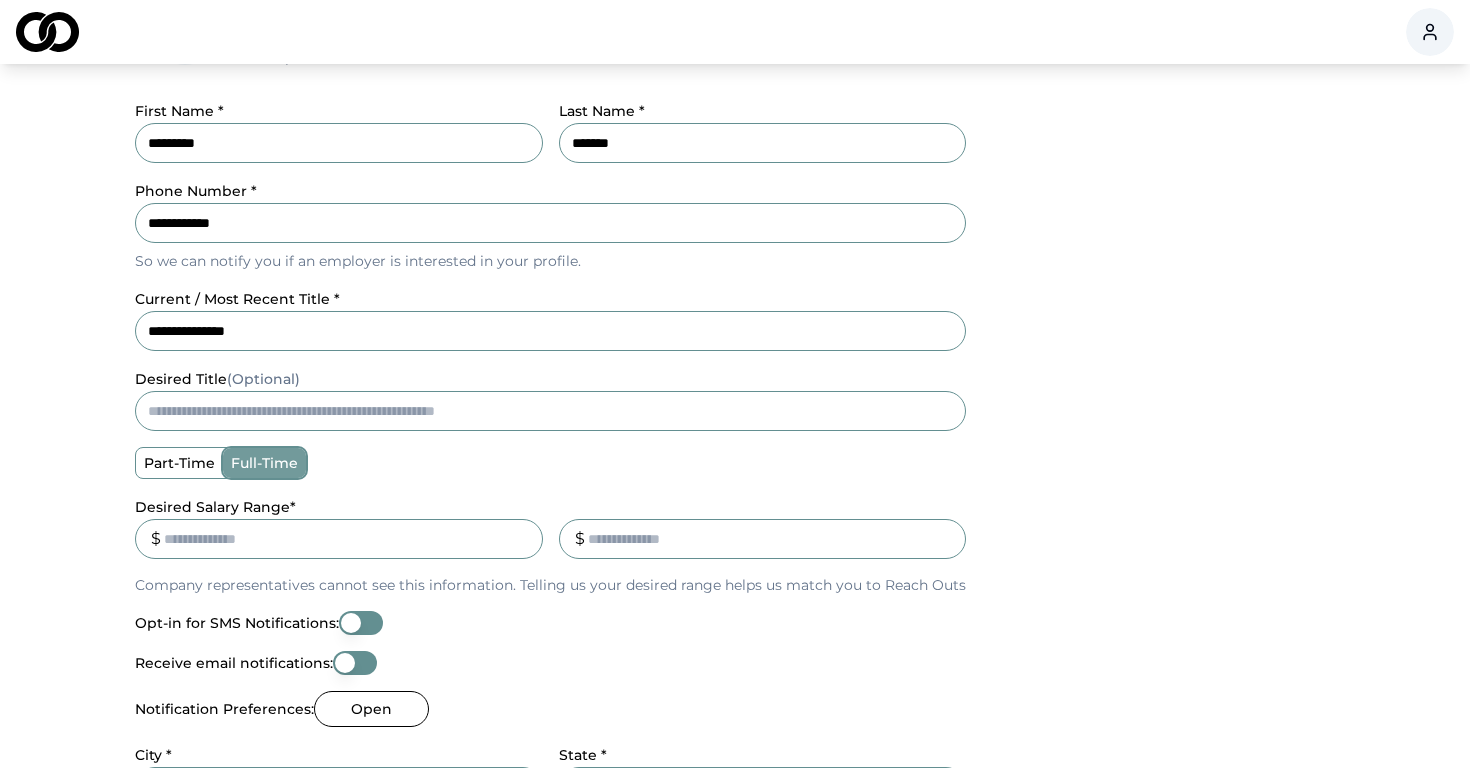 type on "**" 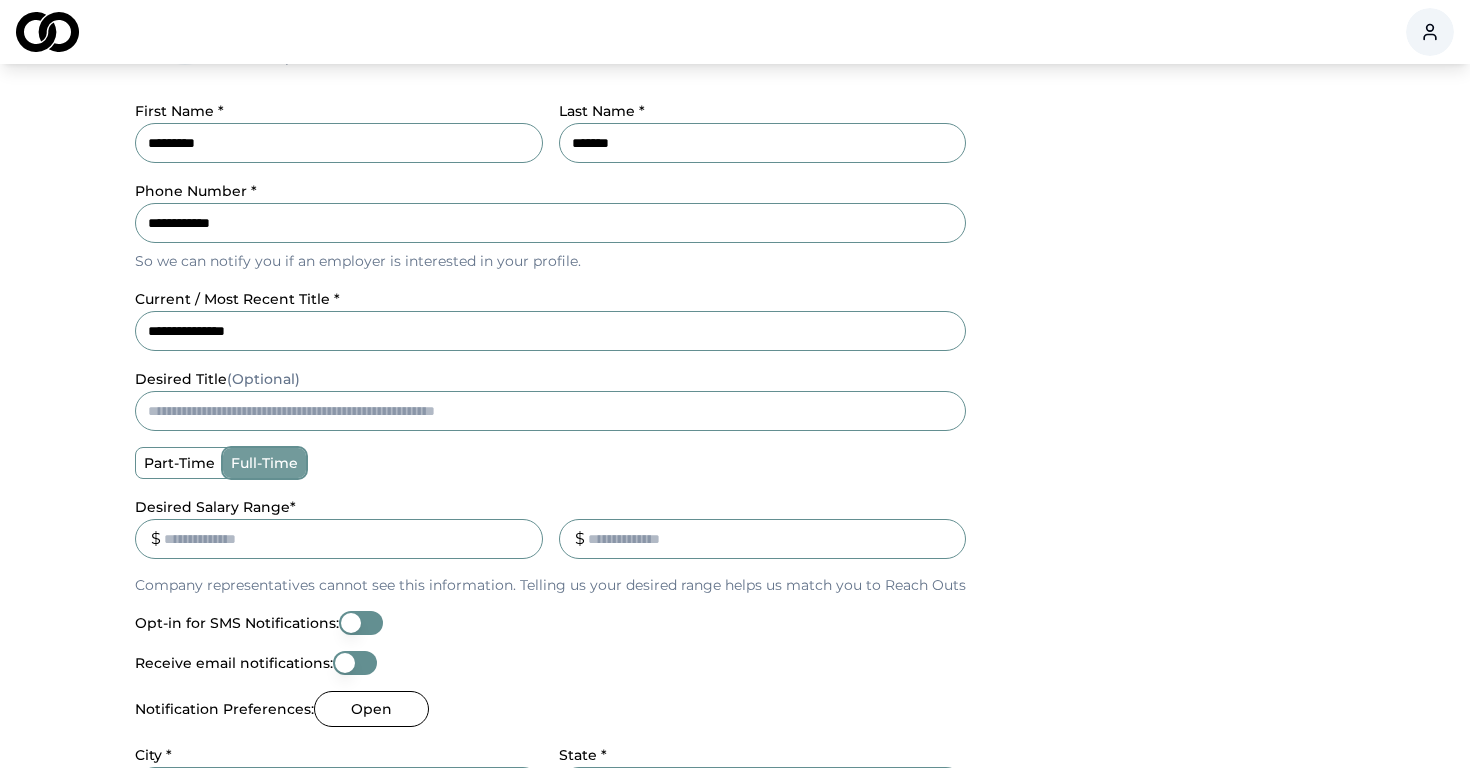 type 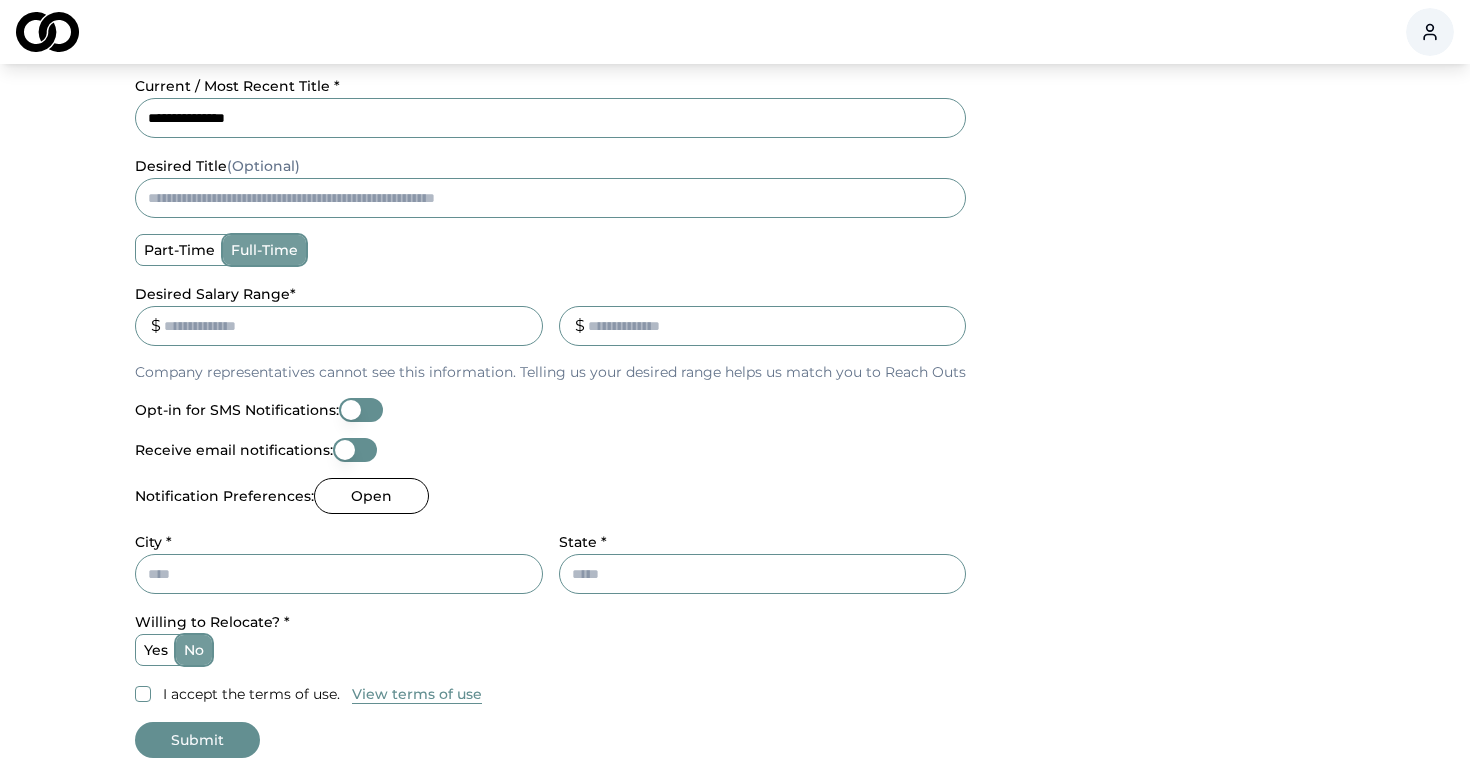 scroll, scrollTop: 518, scrollLeft: 0, axis: vertical 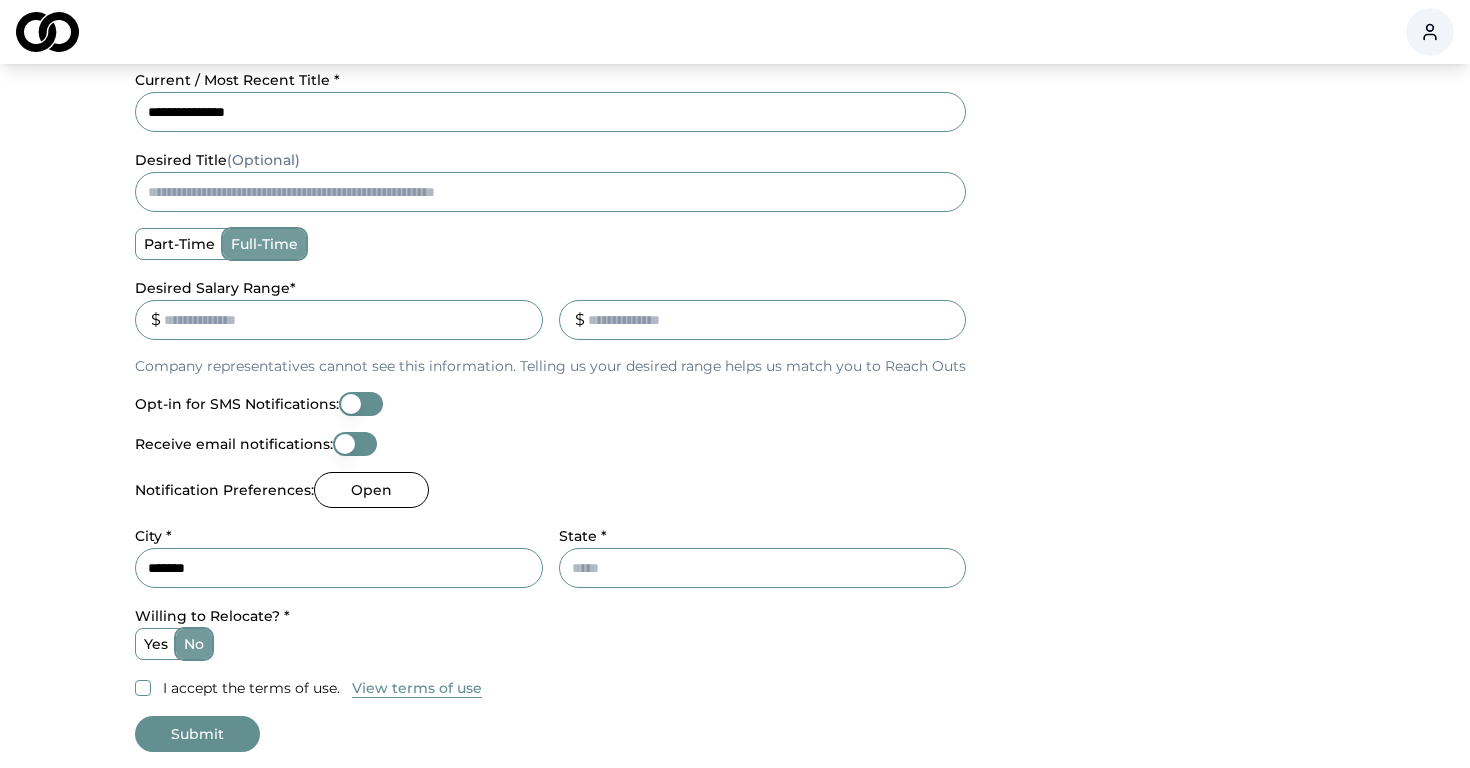 type on "*******" 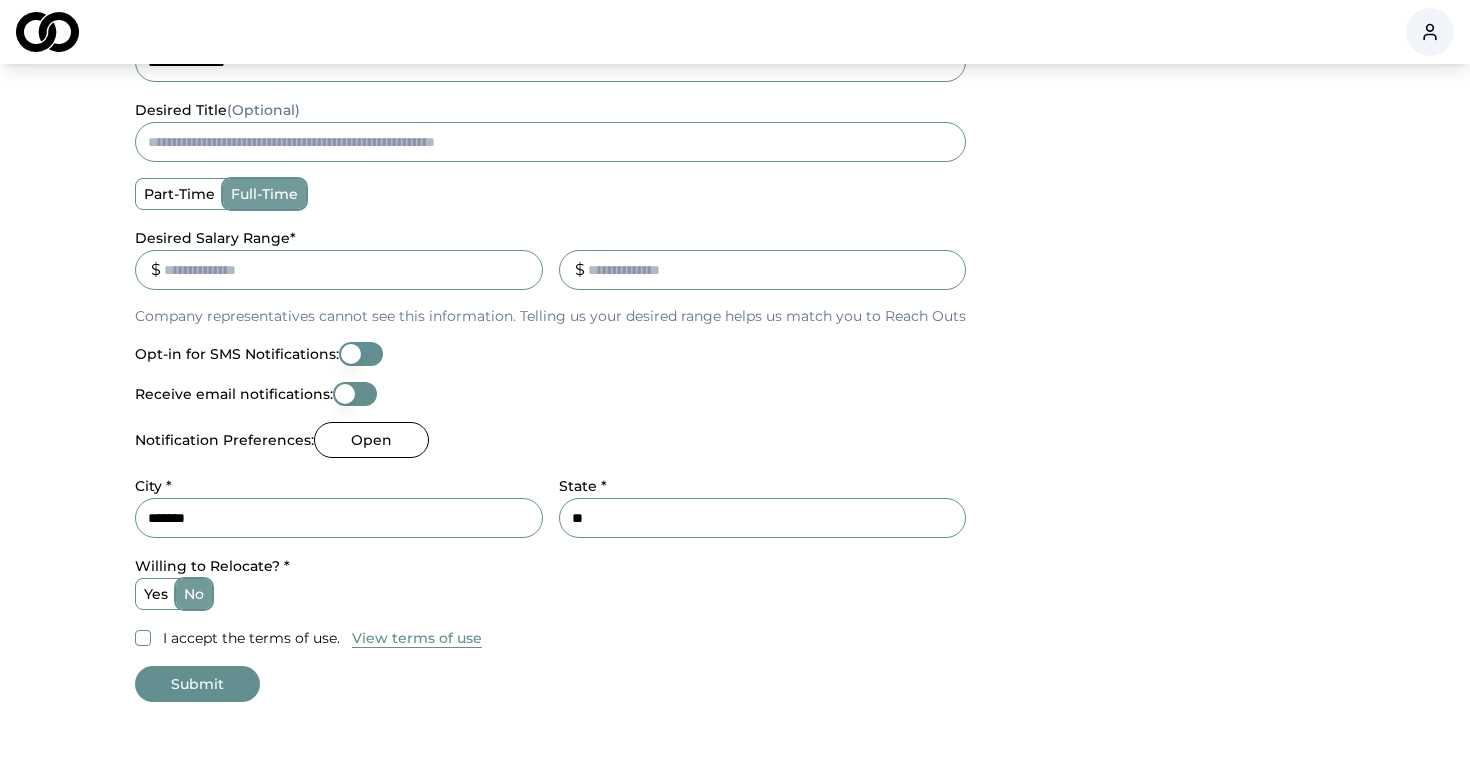 scroll, scrollTop: 584, scrollLeft: 0, axis: vertical 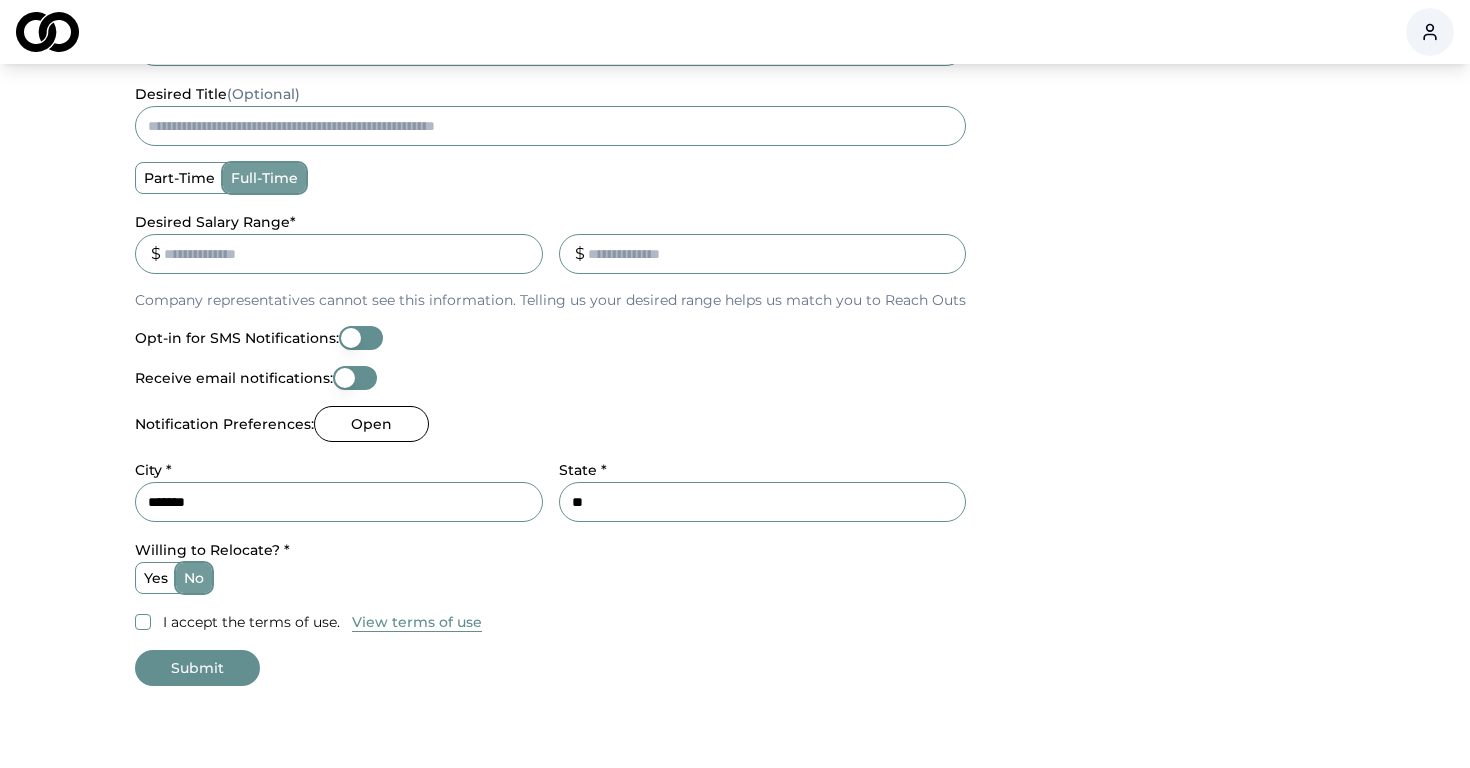 type on "**" 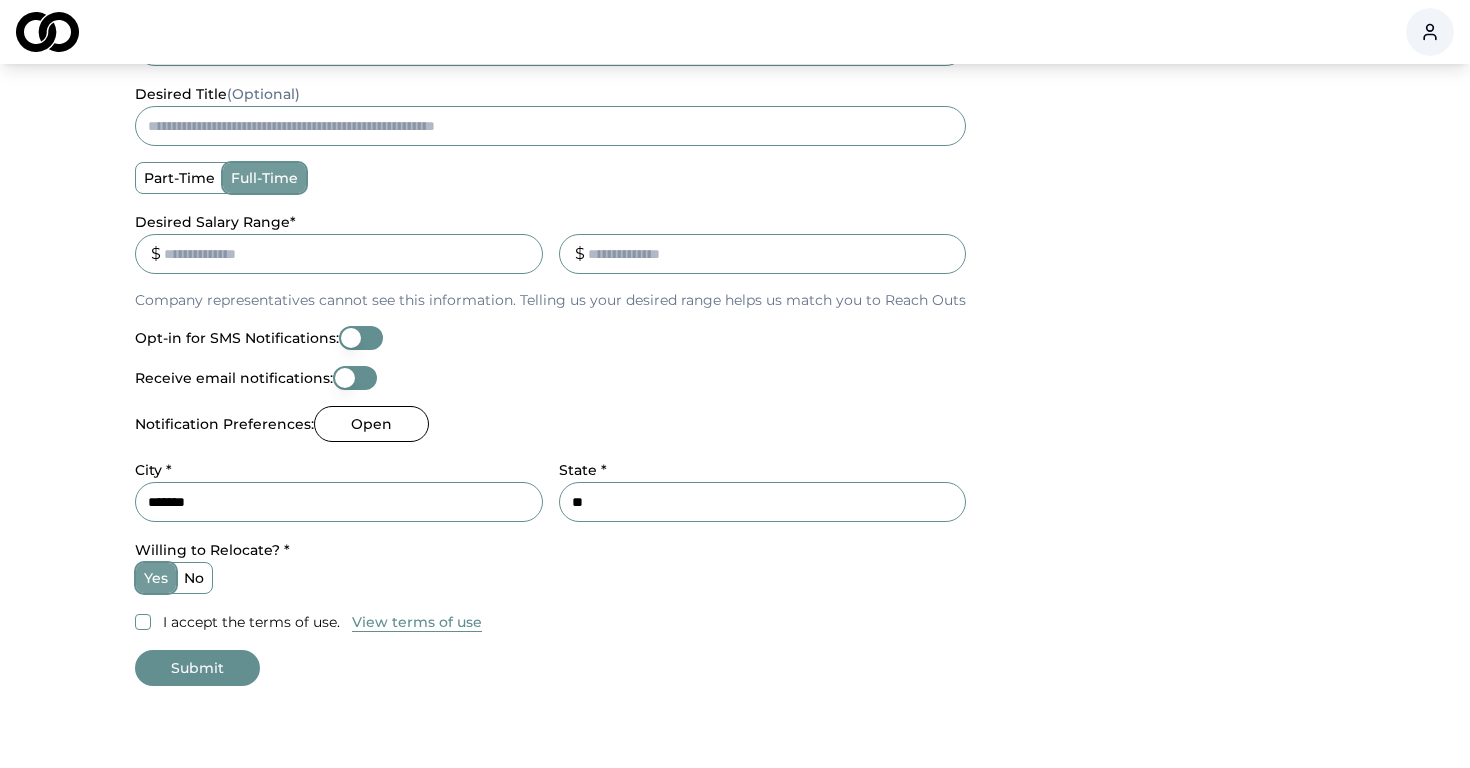 click on "I accept the terms of use. View terms of use" at bounding box center (550, 622) 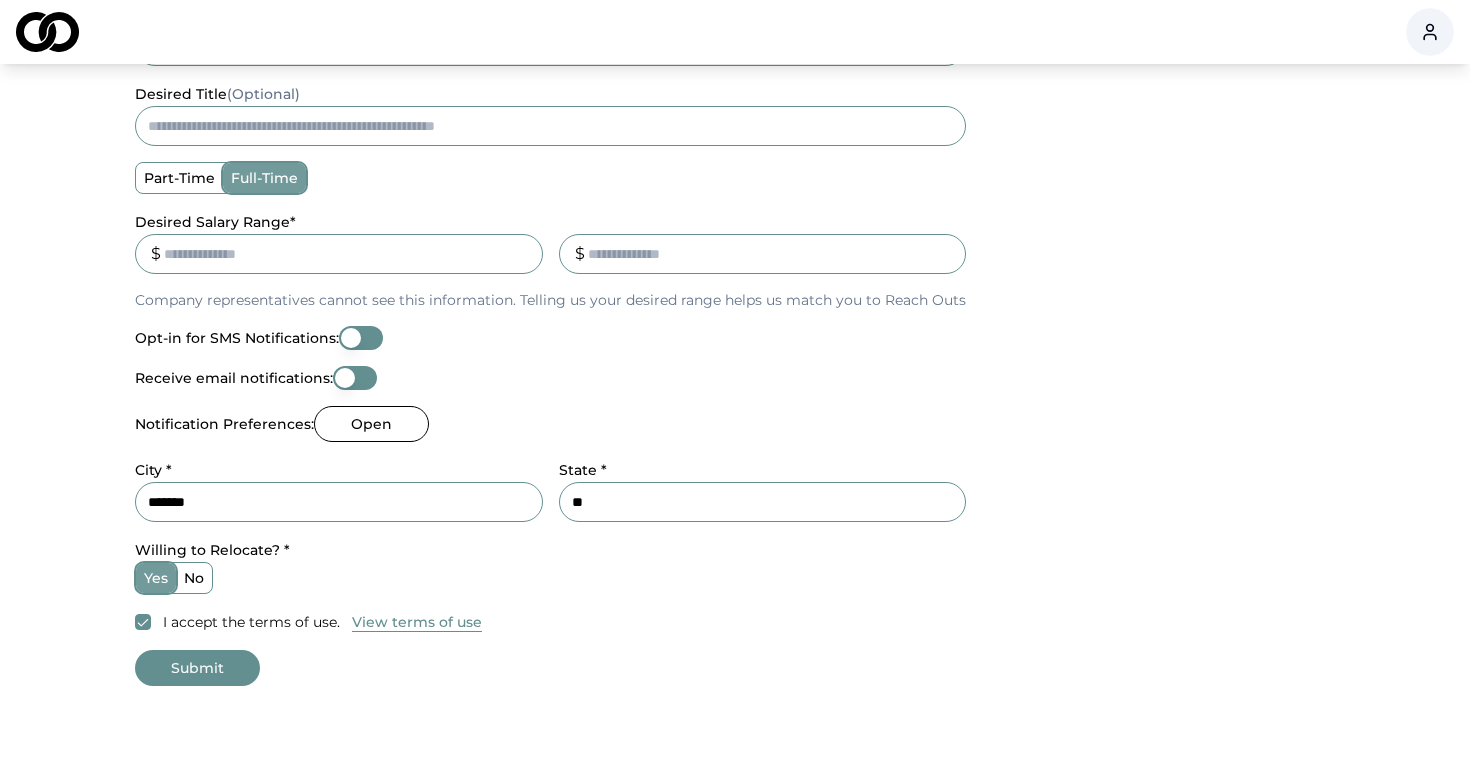 click on "Submit" at bounding box center [197, 668] 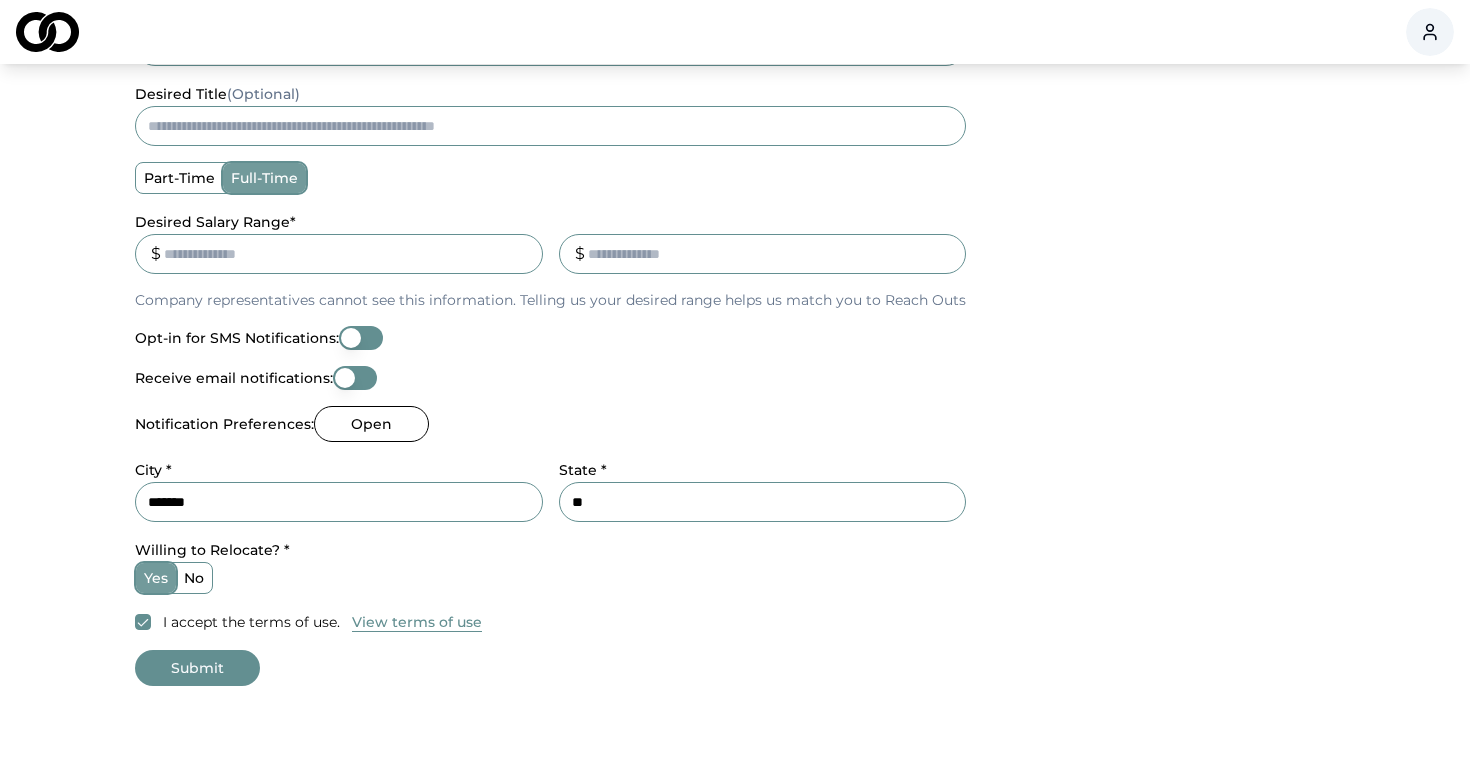 click on "Submit" at bounding box center [197, 668] 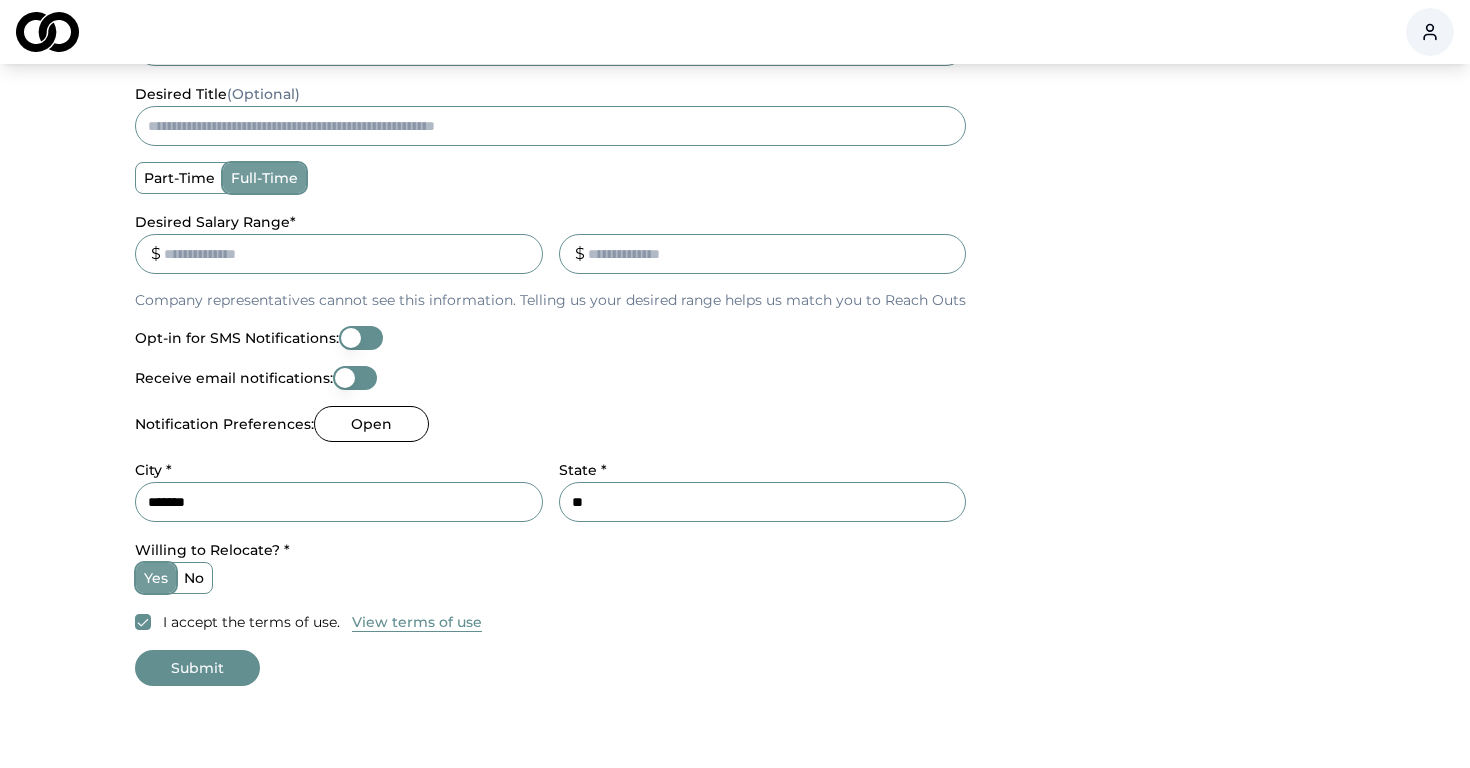 type on "*****" 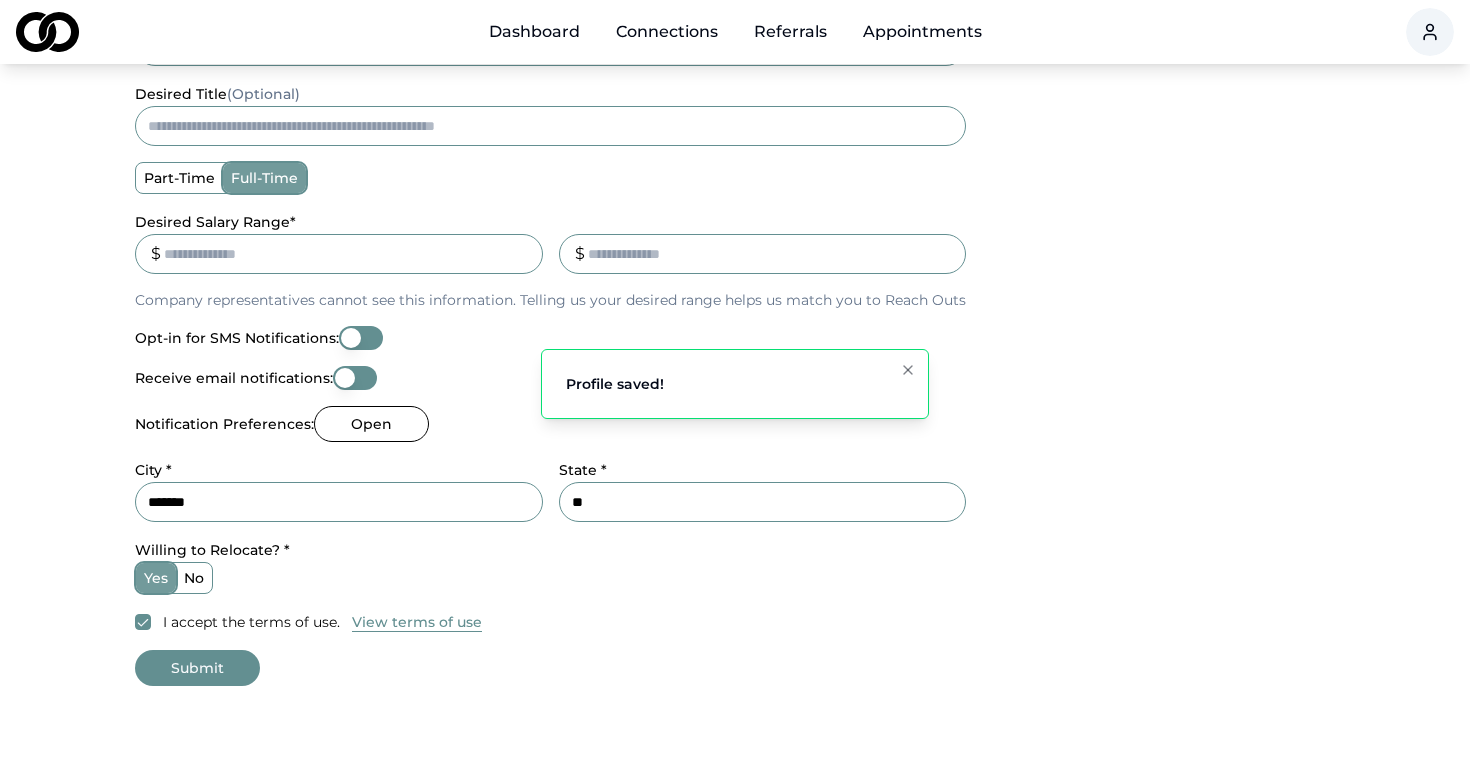 scroll, scrollTop: 0, scrollLeft: 0, axis: both 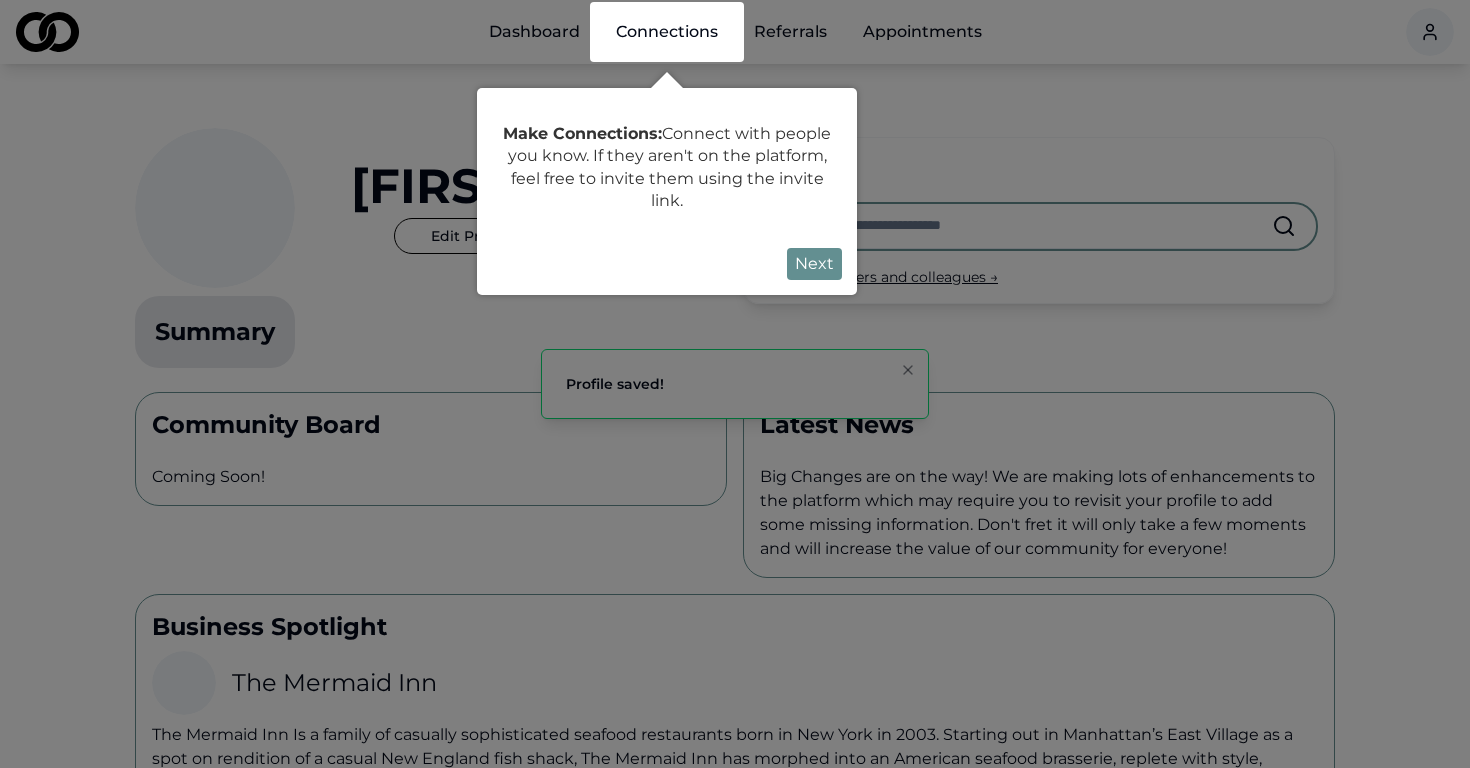 click on "Next" at bounding box center (814, 264) 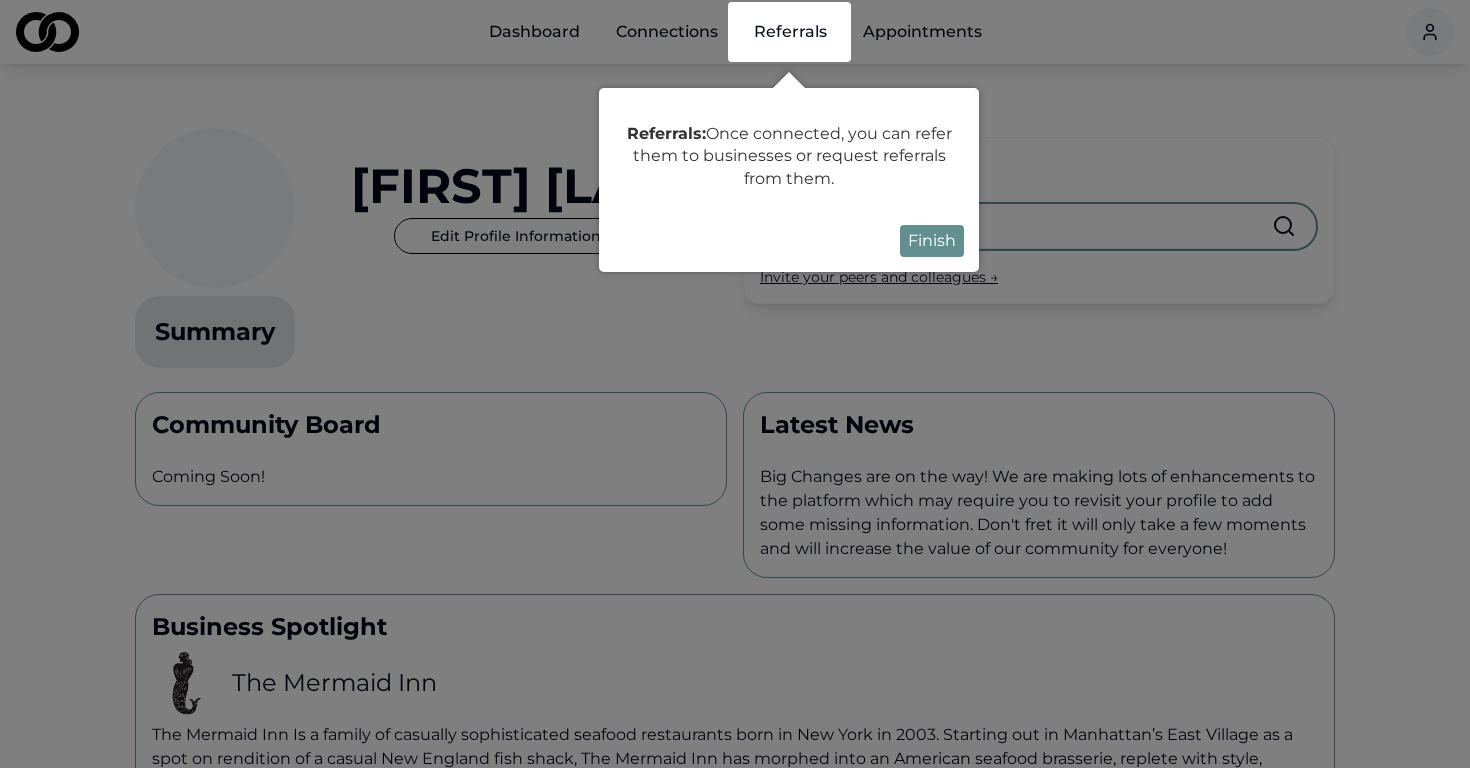 click on "Finish" at bounding box center (932, 241) 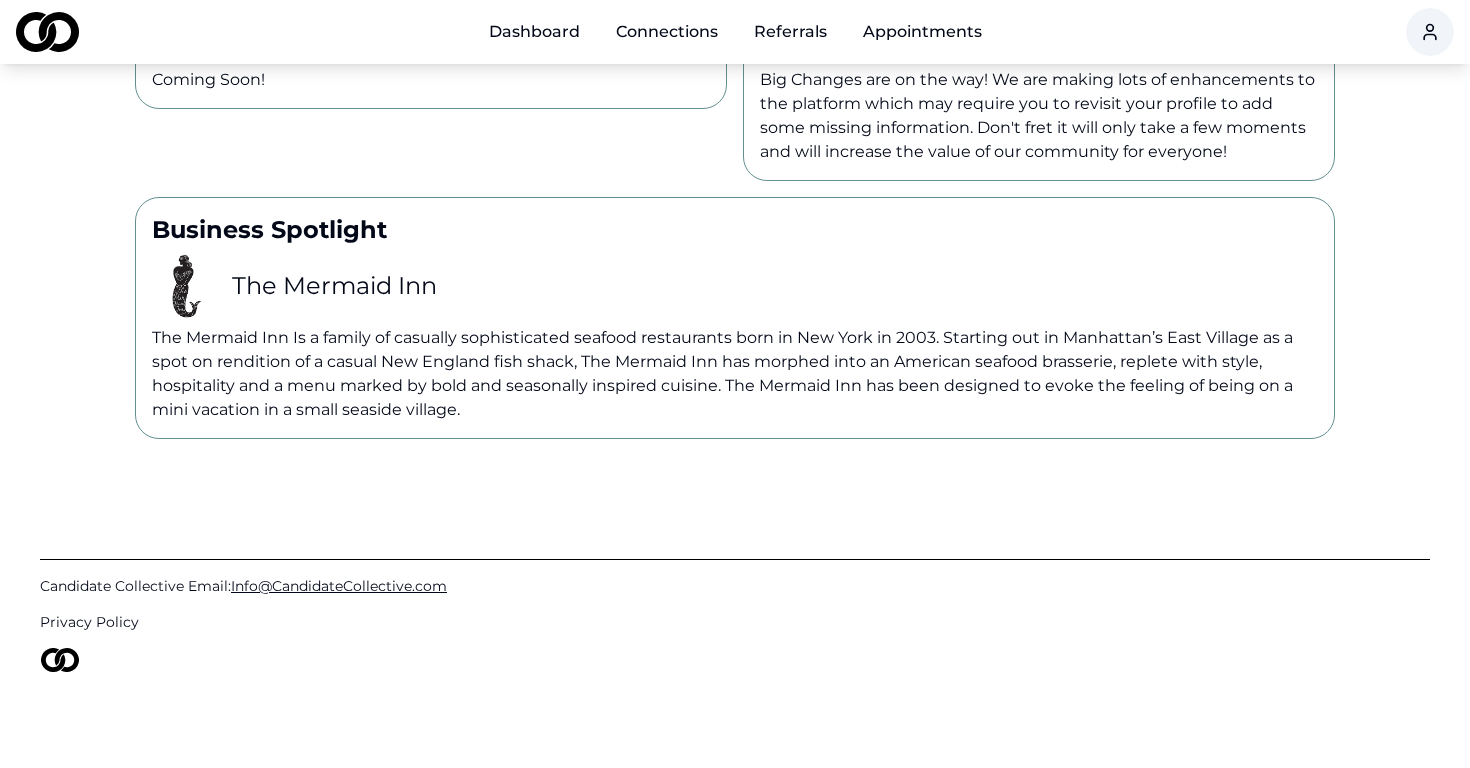 scroll, scrollTop: 489, scrollLeft: 0, axis: vertical 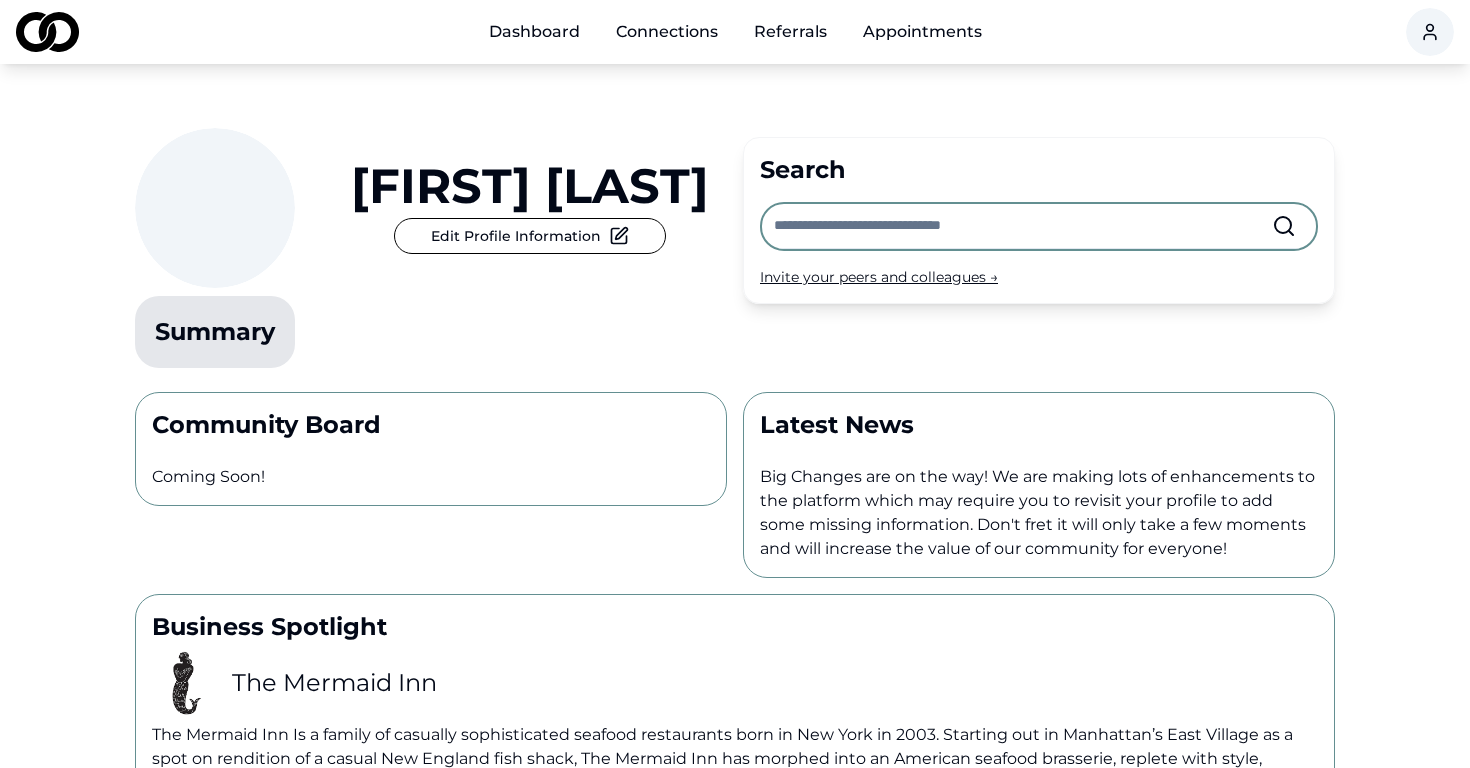 click at bounding box center (215, 208) 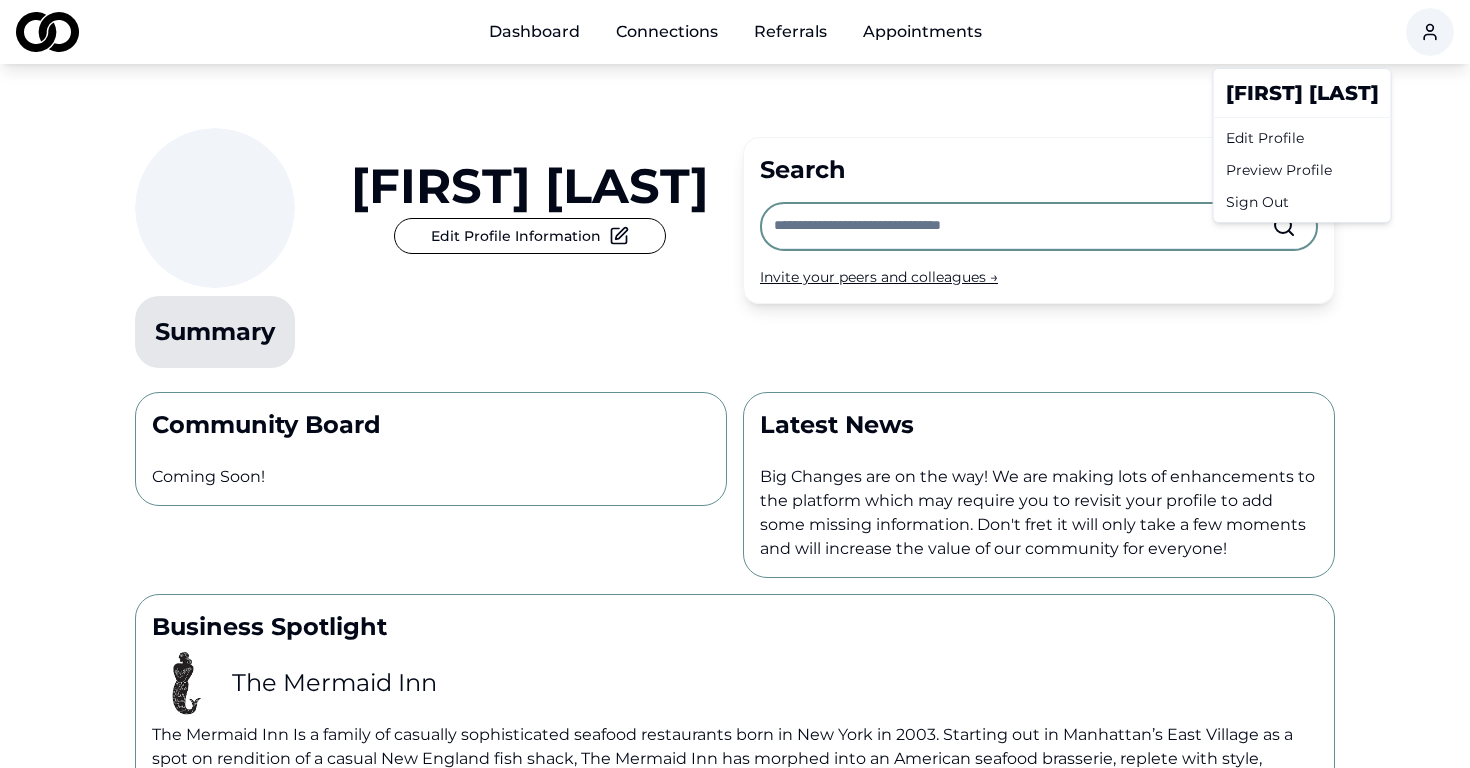 click on "Edit Profile" at bounding box center [1302, 138] 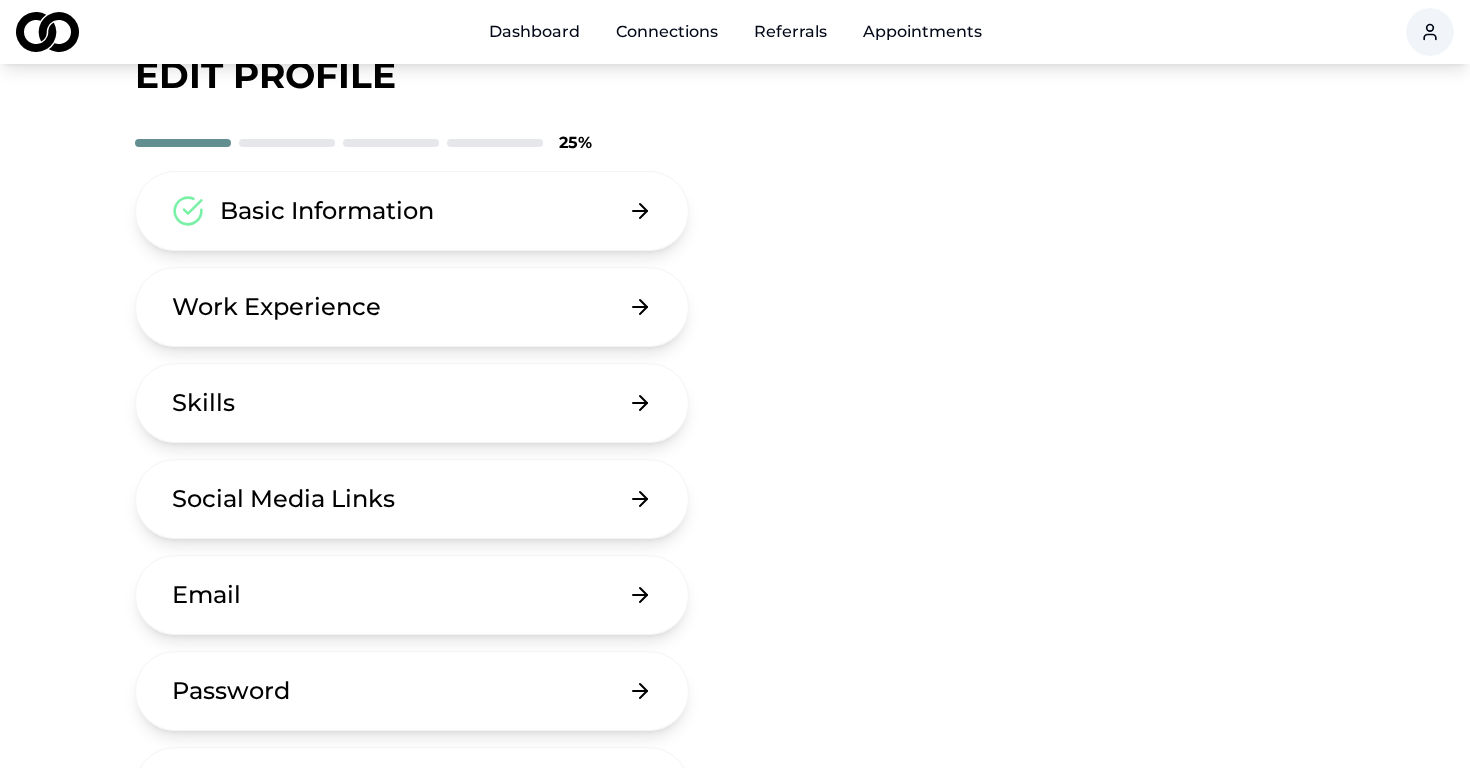 scroll, scrollTop: 85, scrollLeft: 0, axis: vertical 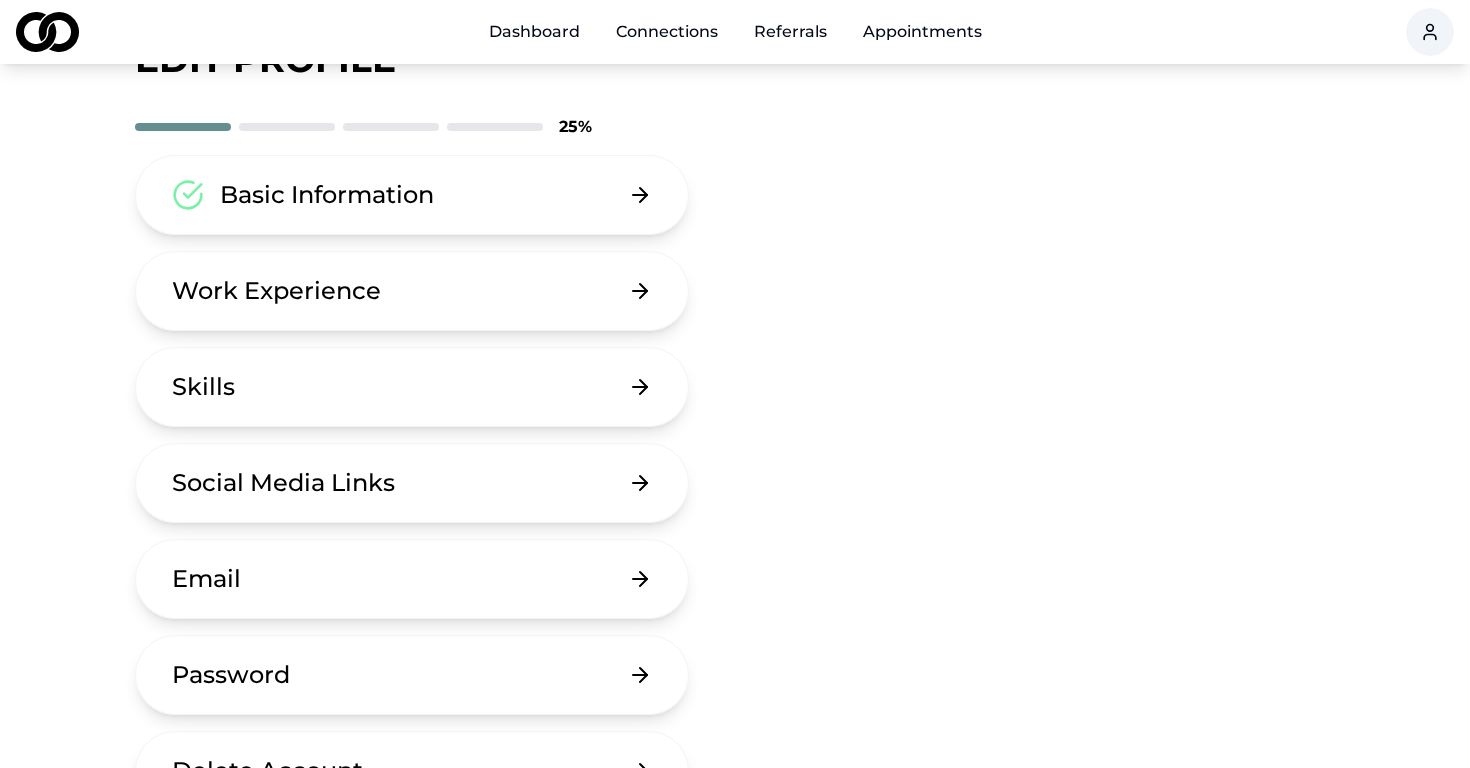 click on "Social Media Links" at bounding box center [412, 483] 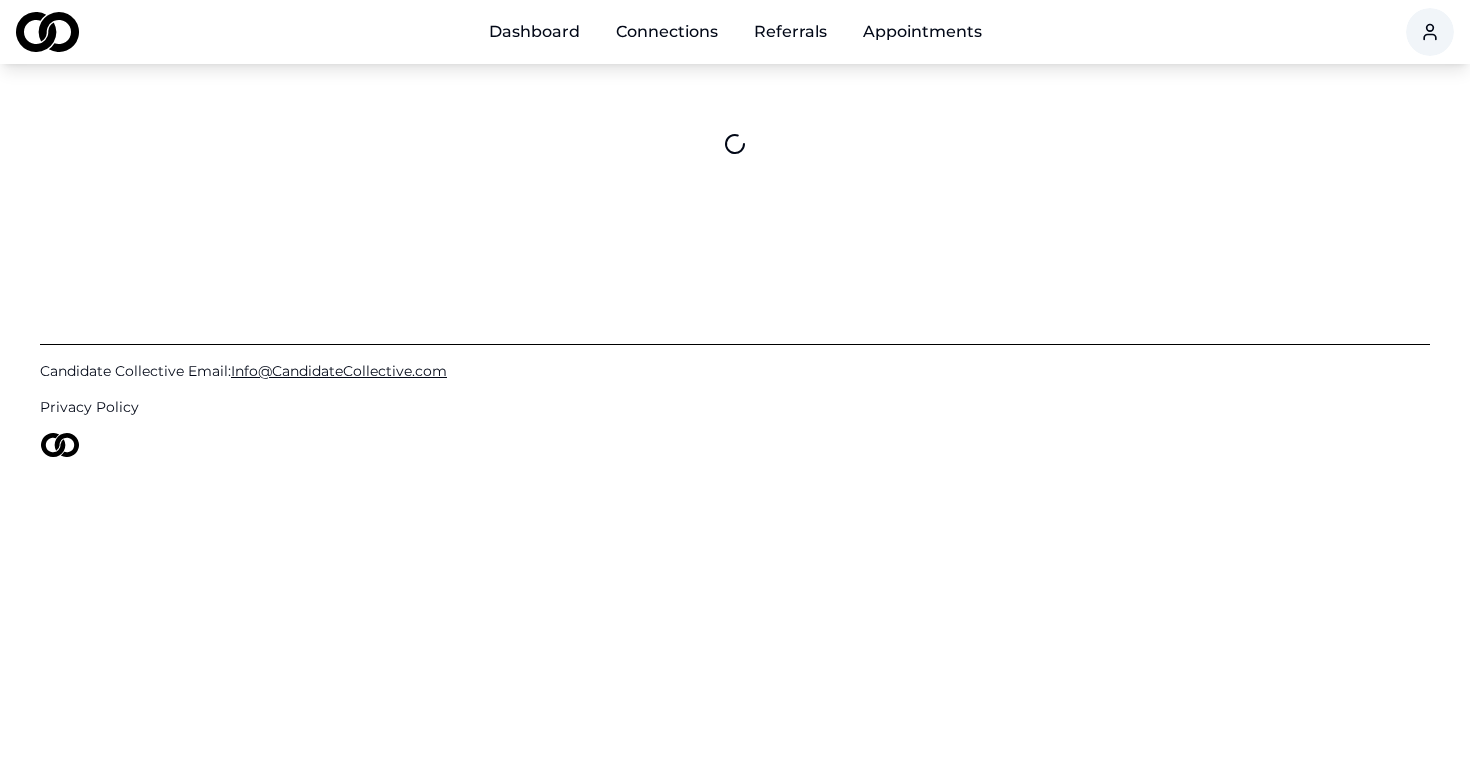 scroll, scrollTop: 0, scrollLeft: 0, axis: both 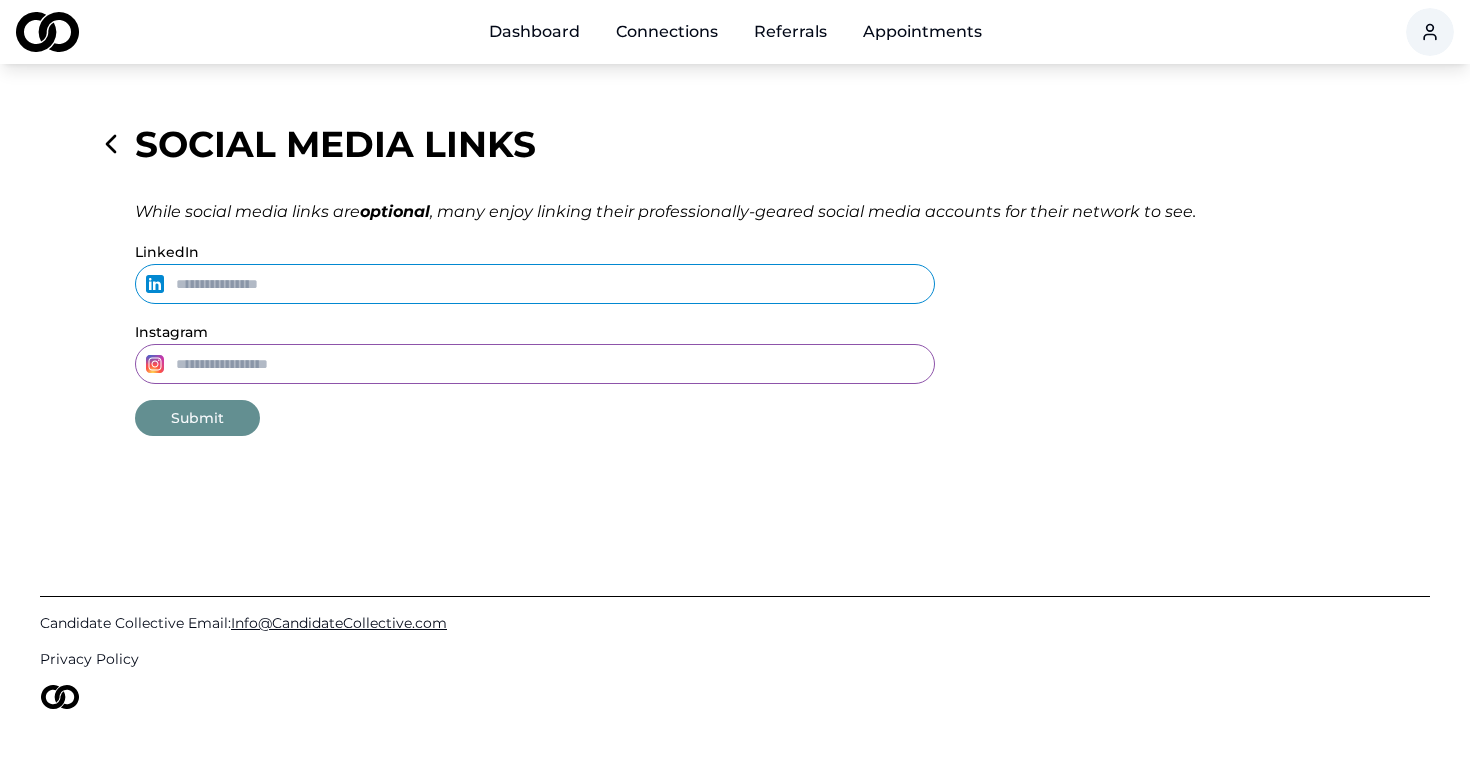 click on "LinkedIn" at bounding box center [535, 284] 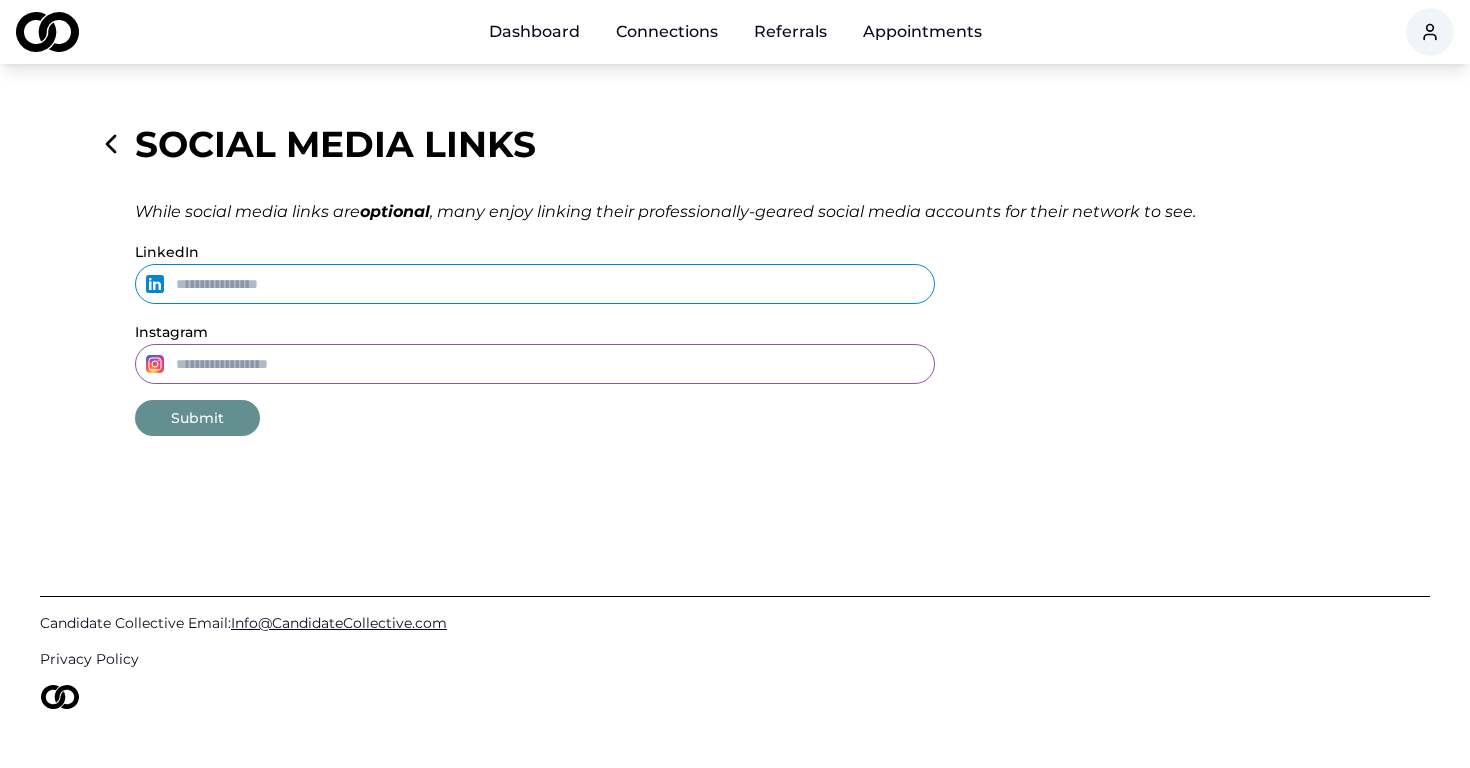 click on "LinkedIn" at bounding box center (535, 284) 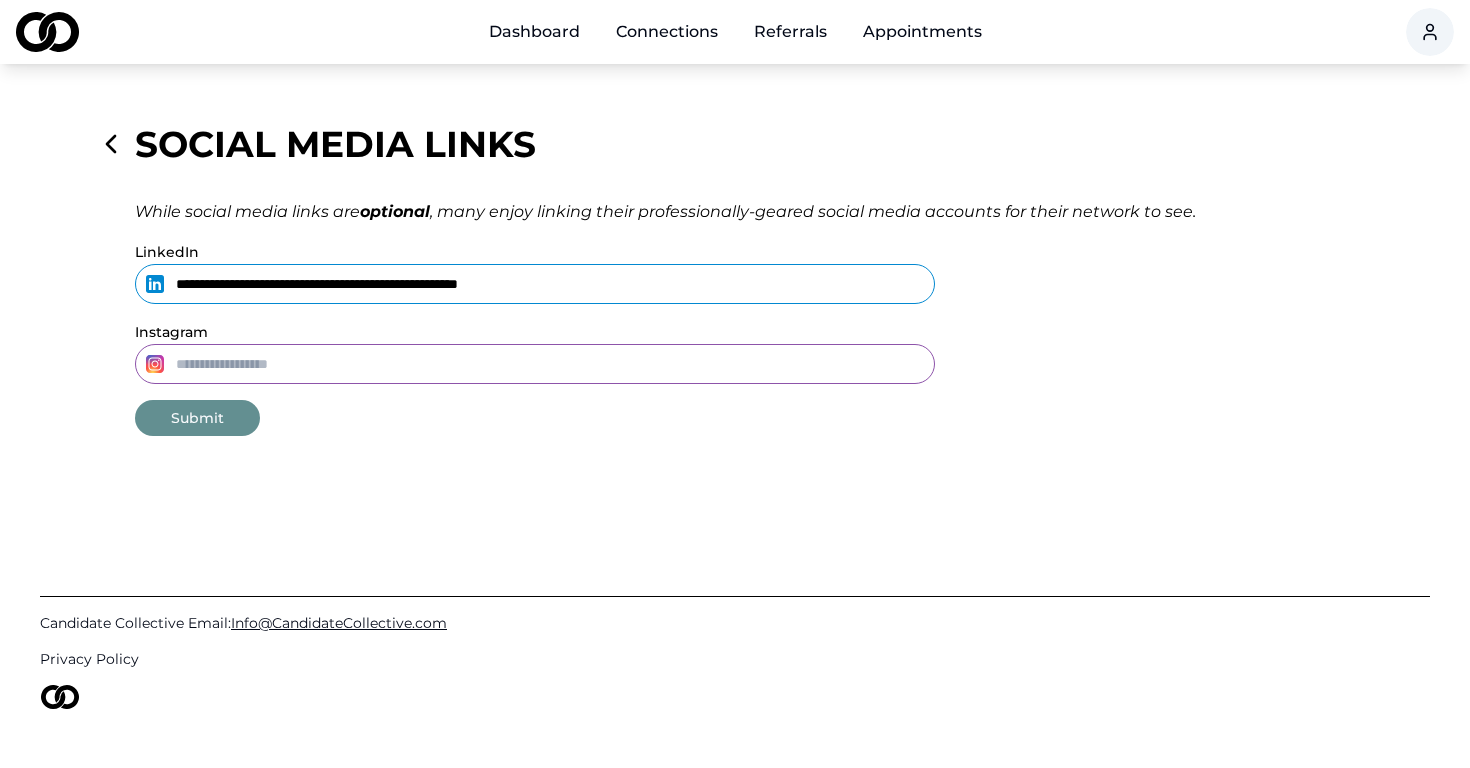 type on "**********" 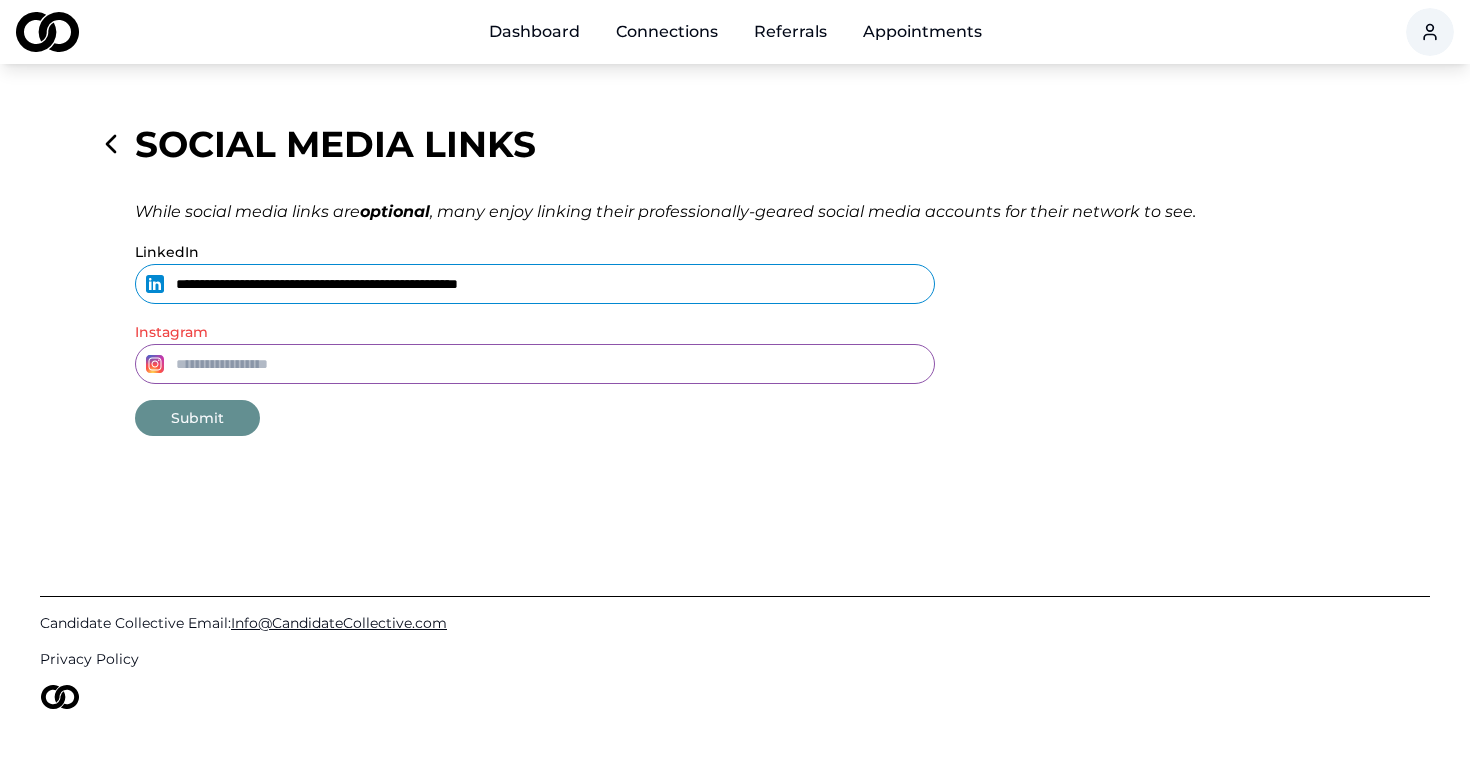 click on "Submit" at bounding box center (197, 418) 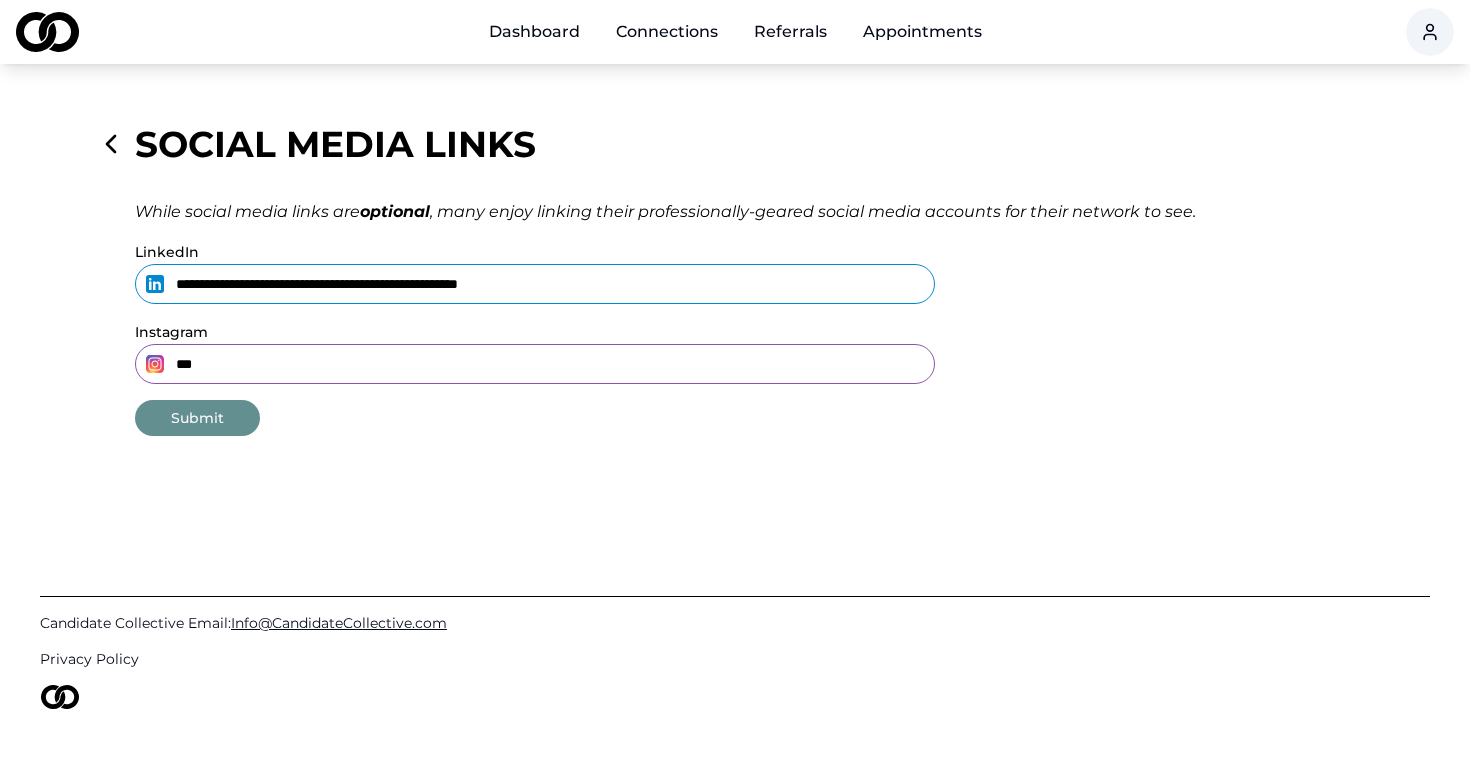 type on "***" 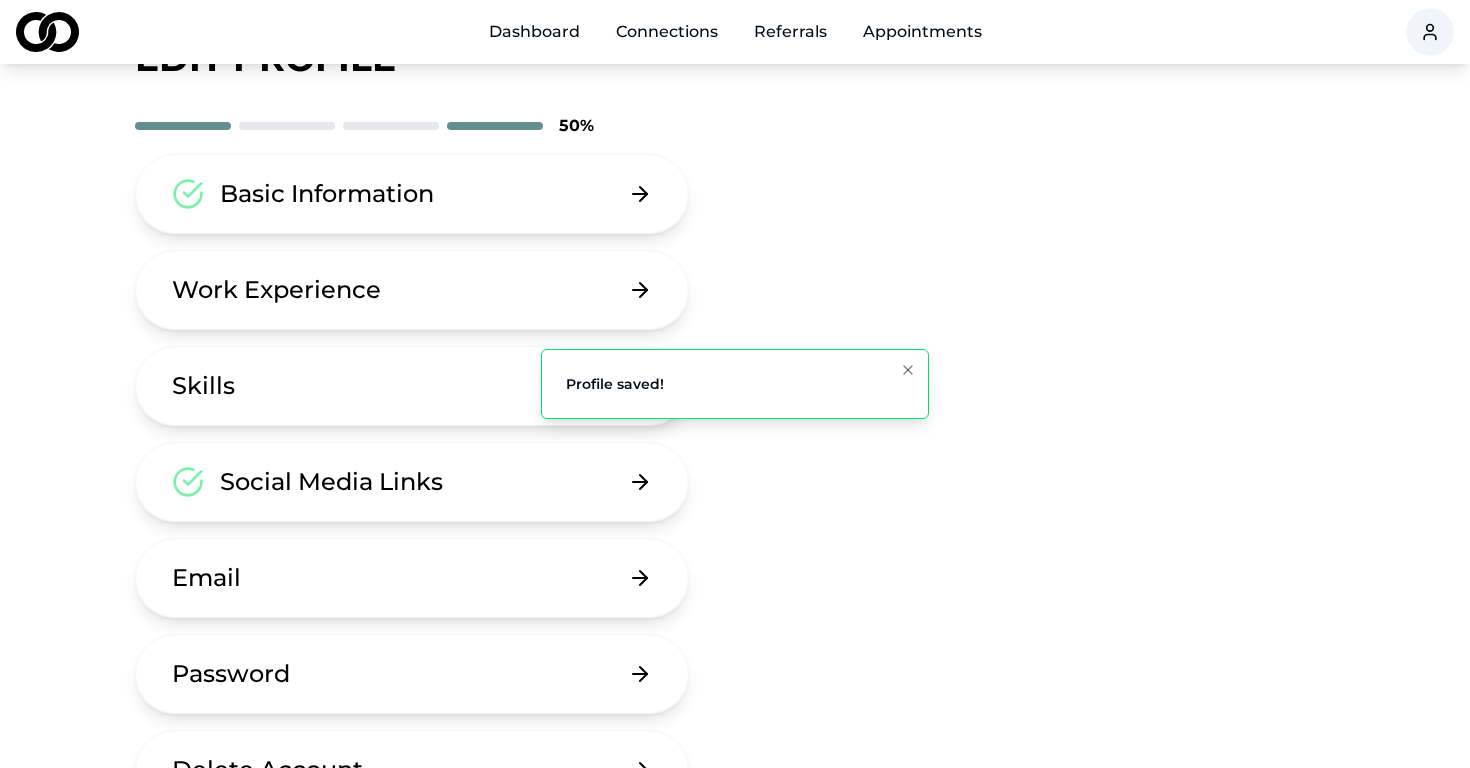 scroll, scrollTop: 90, scrollLeft: 0, axis: vertical 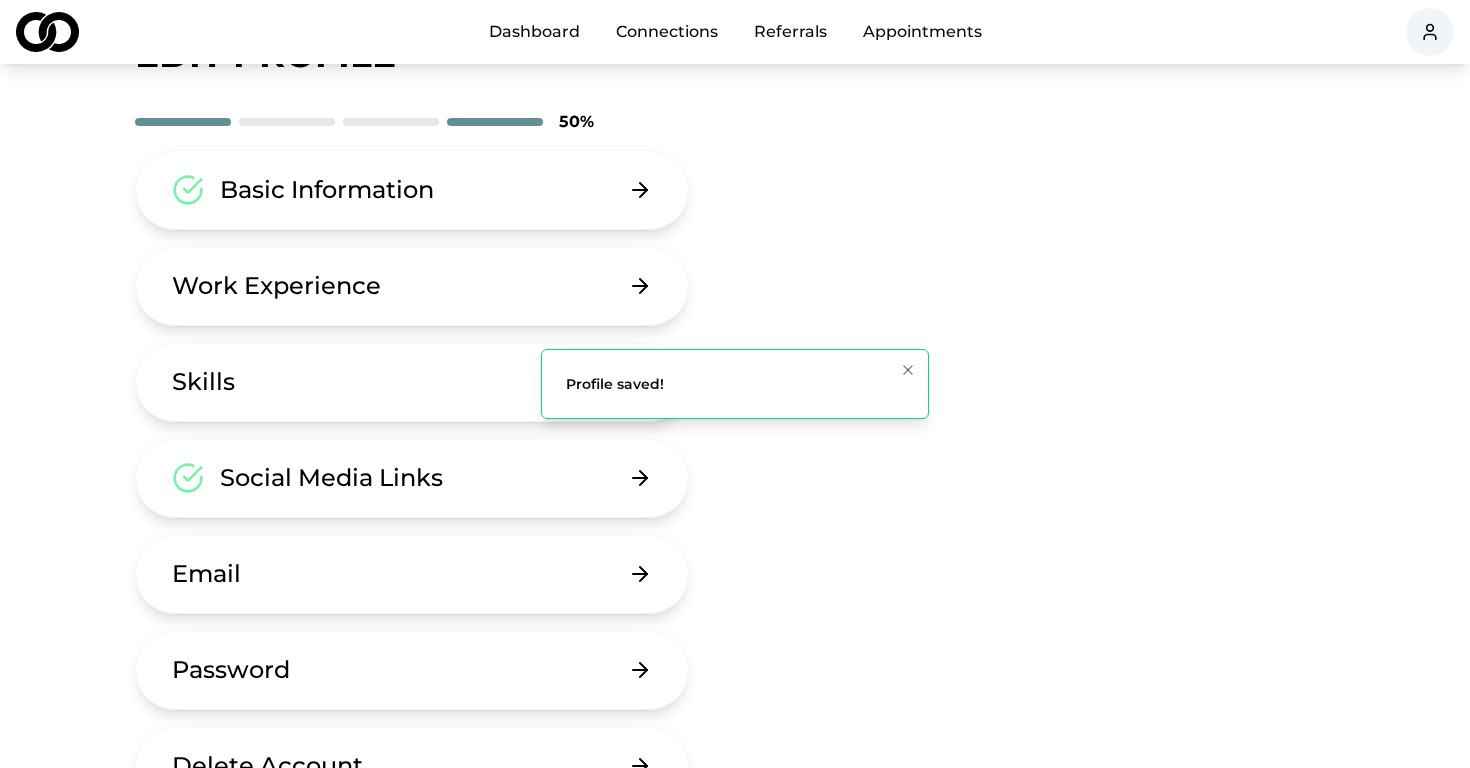click on "Email" at bounding box center [412, 574] 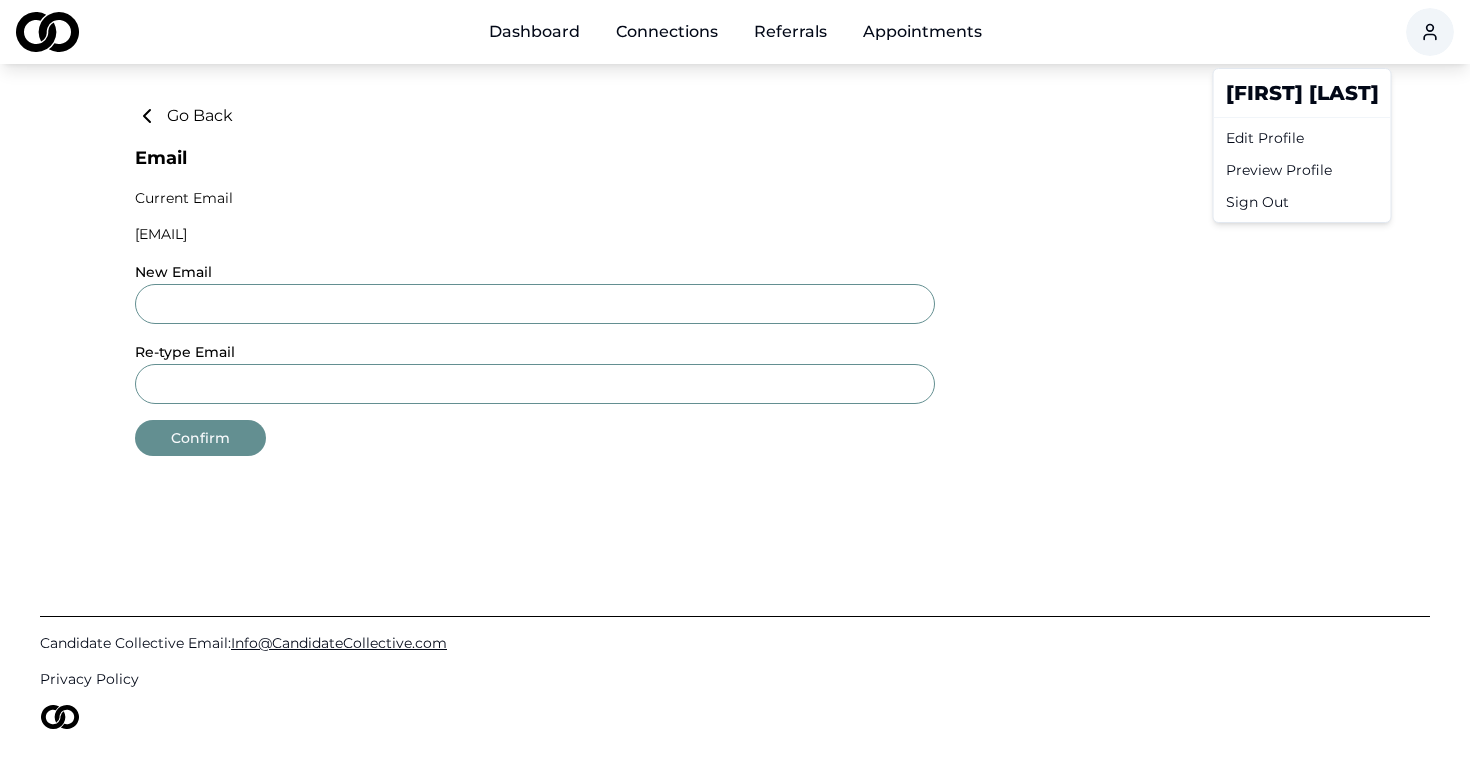 click on "Dashboard Connections Referrals Appointments Go Back Email Current Email [EMAIL] New Email Re-type Email Confirm Candidate Collective Email:  [EMAIL] Privacy Policy /edit-profile/email [FIRST]   [LAST] Edit Profile Preview Profile Sign Out" at bounding box center (735, 384) 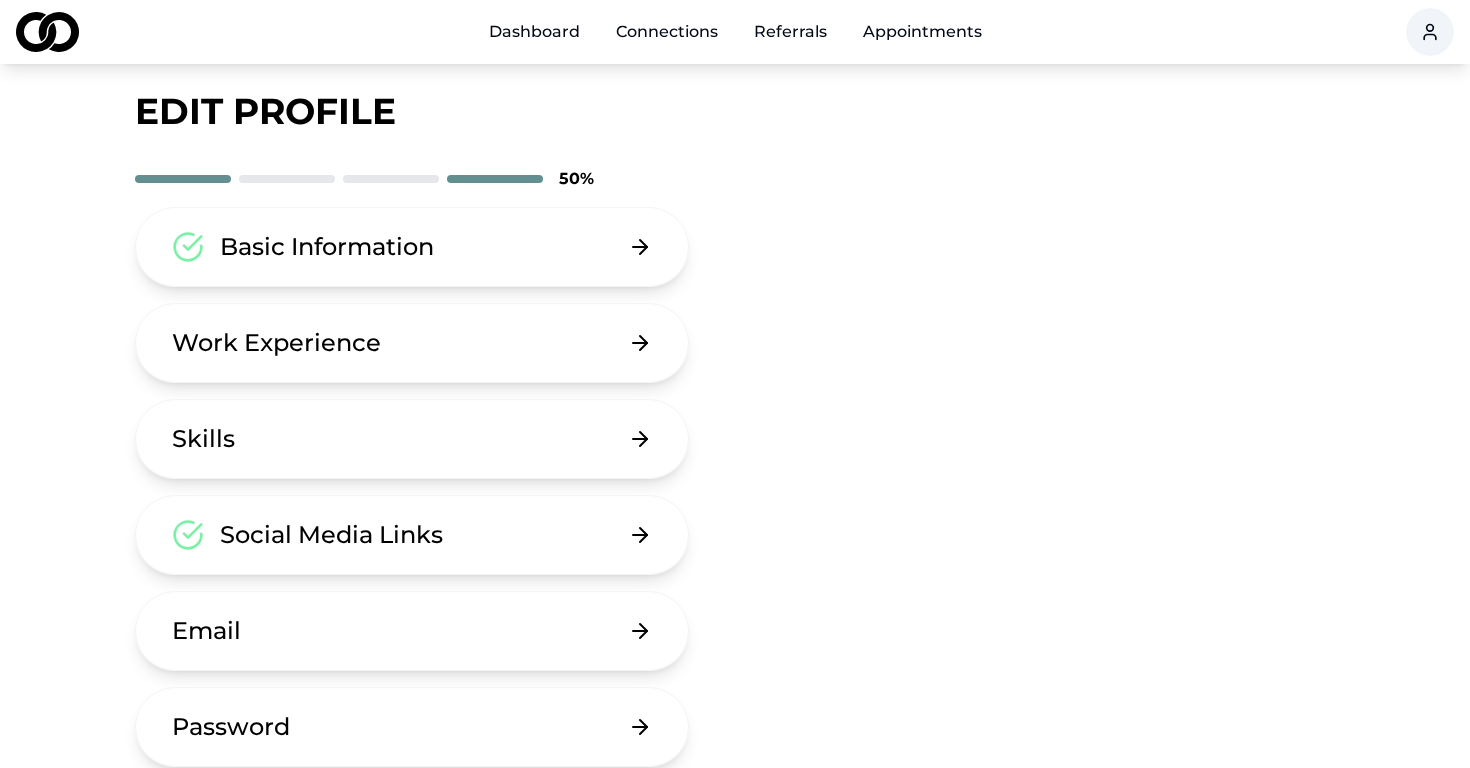 scroll, scrollTop: 34, scrollLeft: 0, axis: vertical 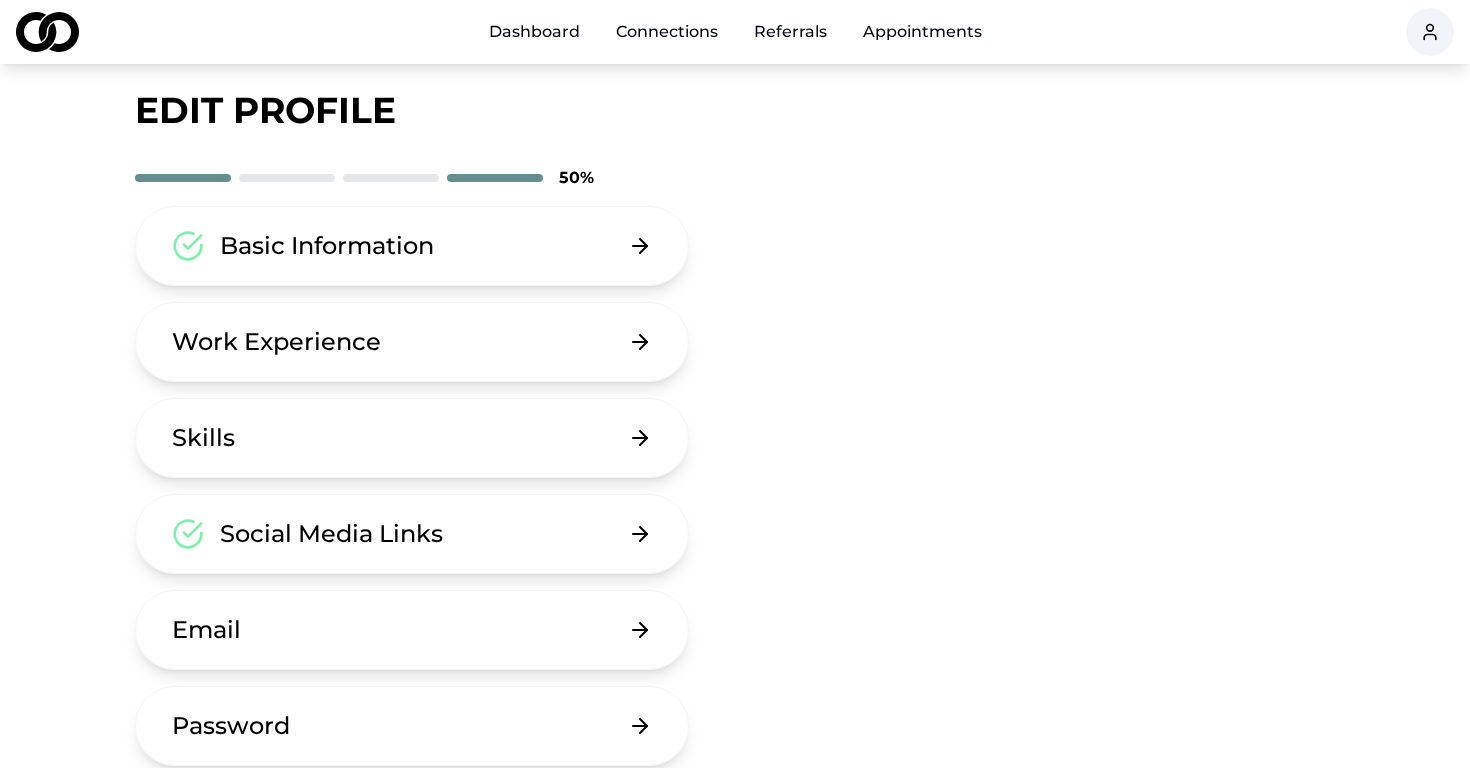 click on "Dashboard Connections Referrals Appointments" at bounding box center [735, 32] 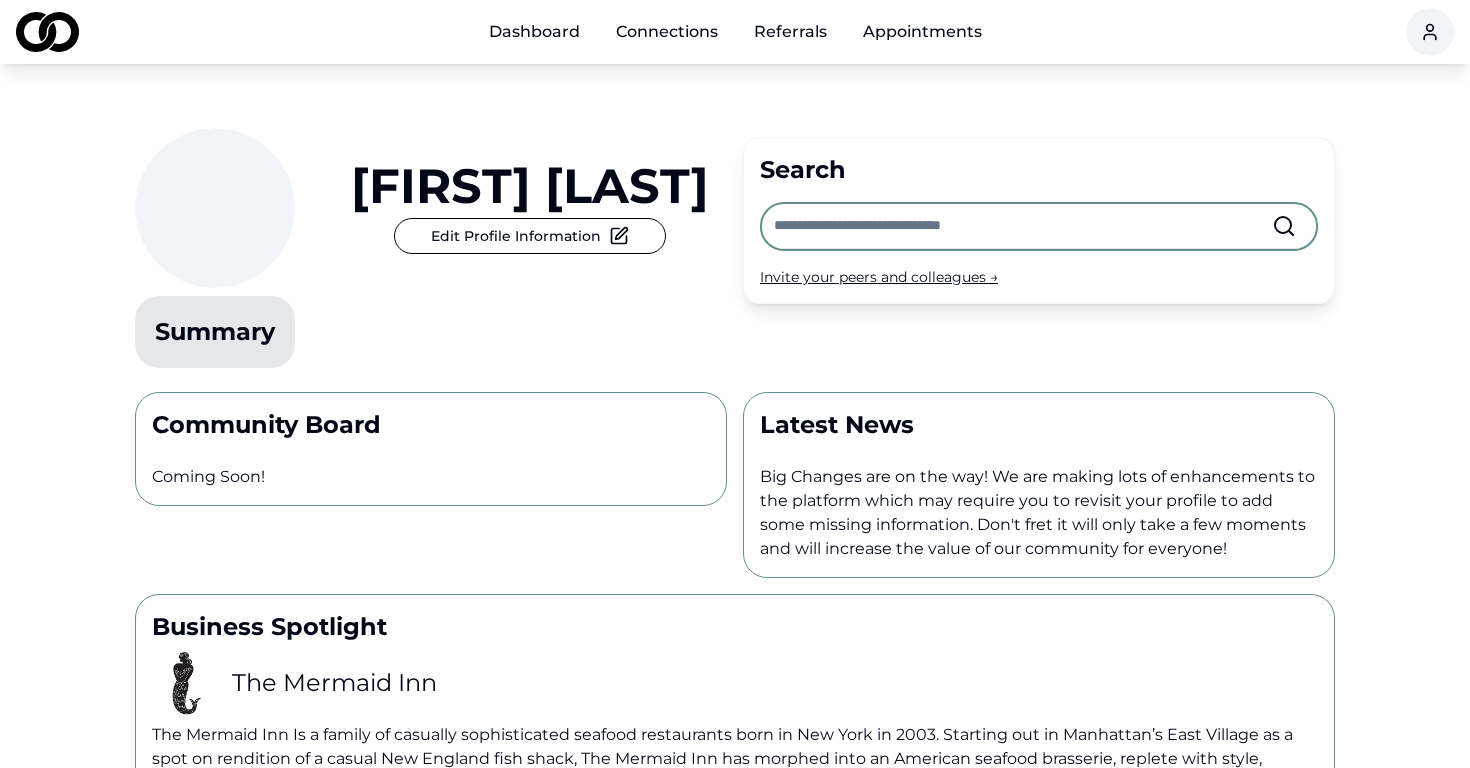 click at bounding box center [215, 208] 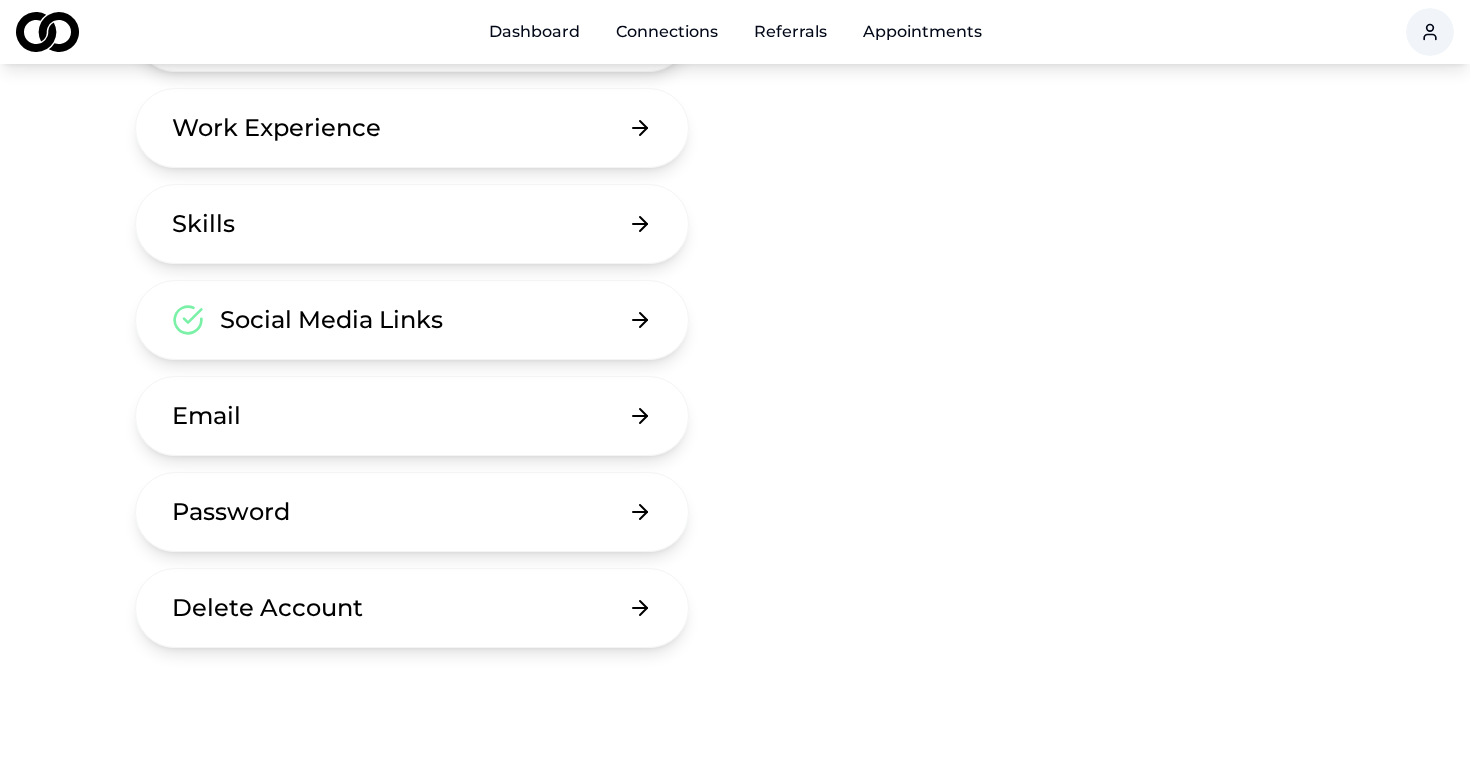 scroll, scrollTop: 269, scrollLeft: 0, axis: vertical 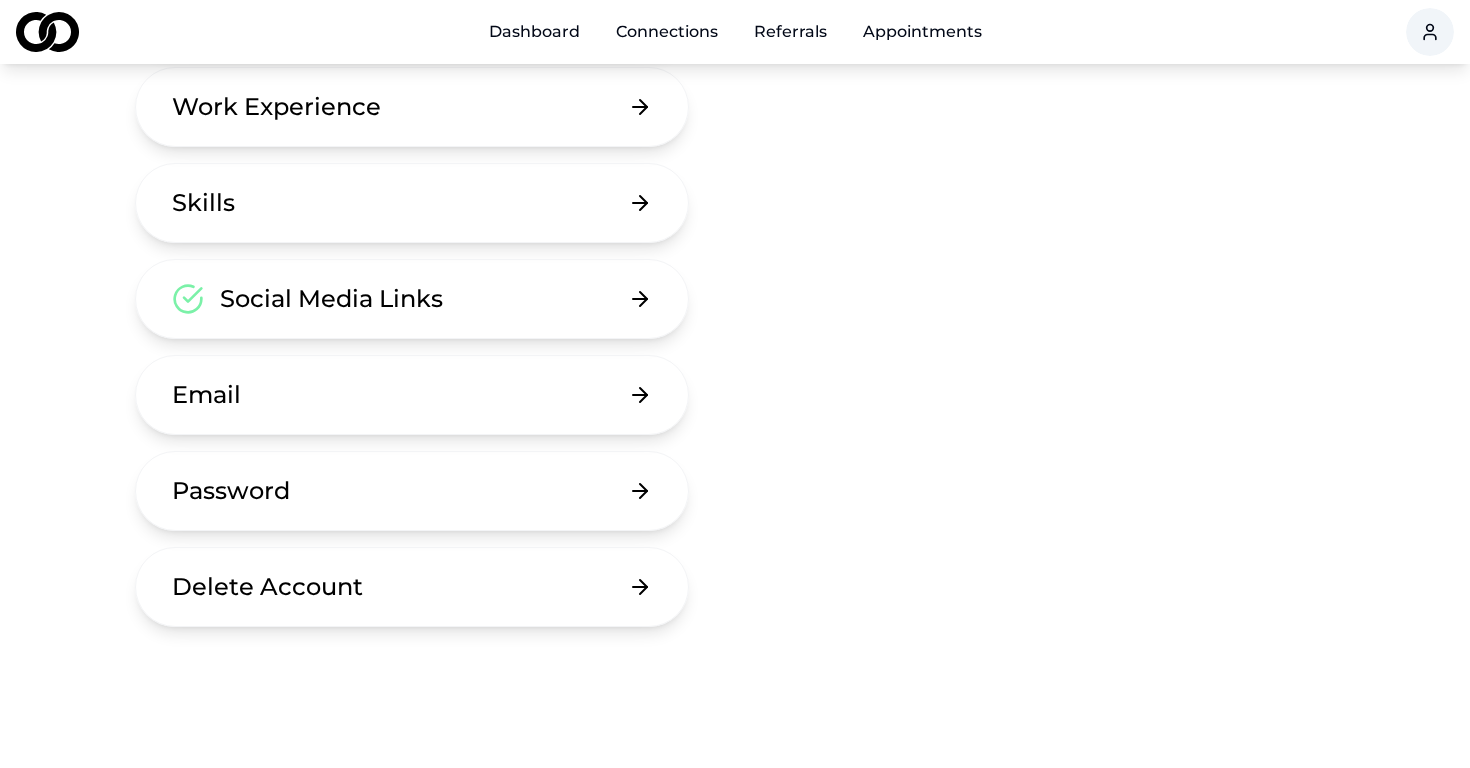 click on "Dashboard" at bounding box center (534, 32) 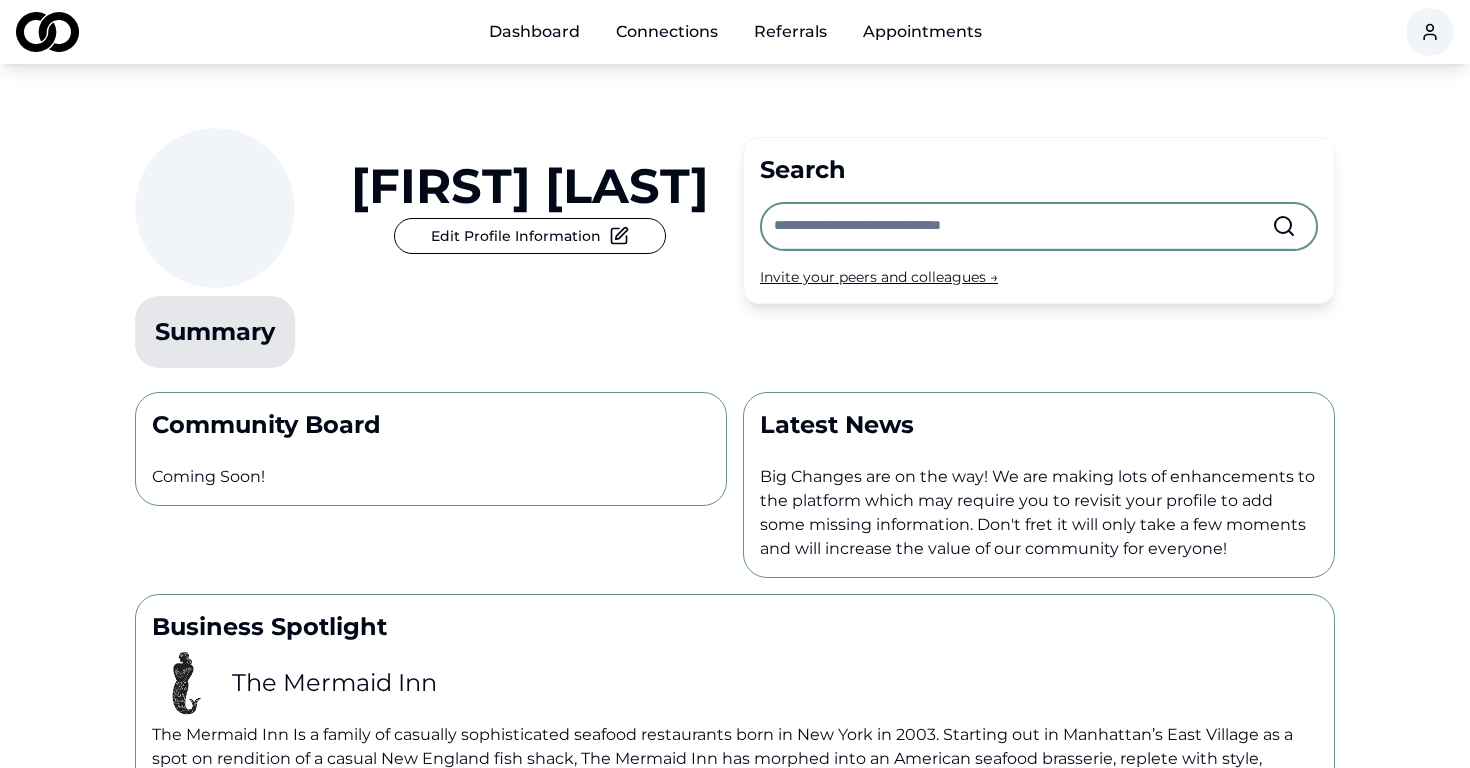 scroll, scrollTop: 0, scrollLeft: 0, axis: both 